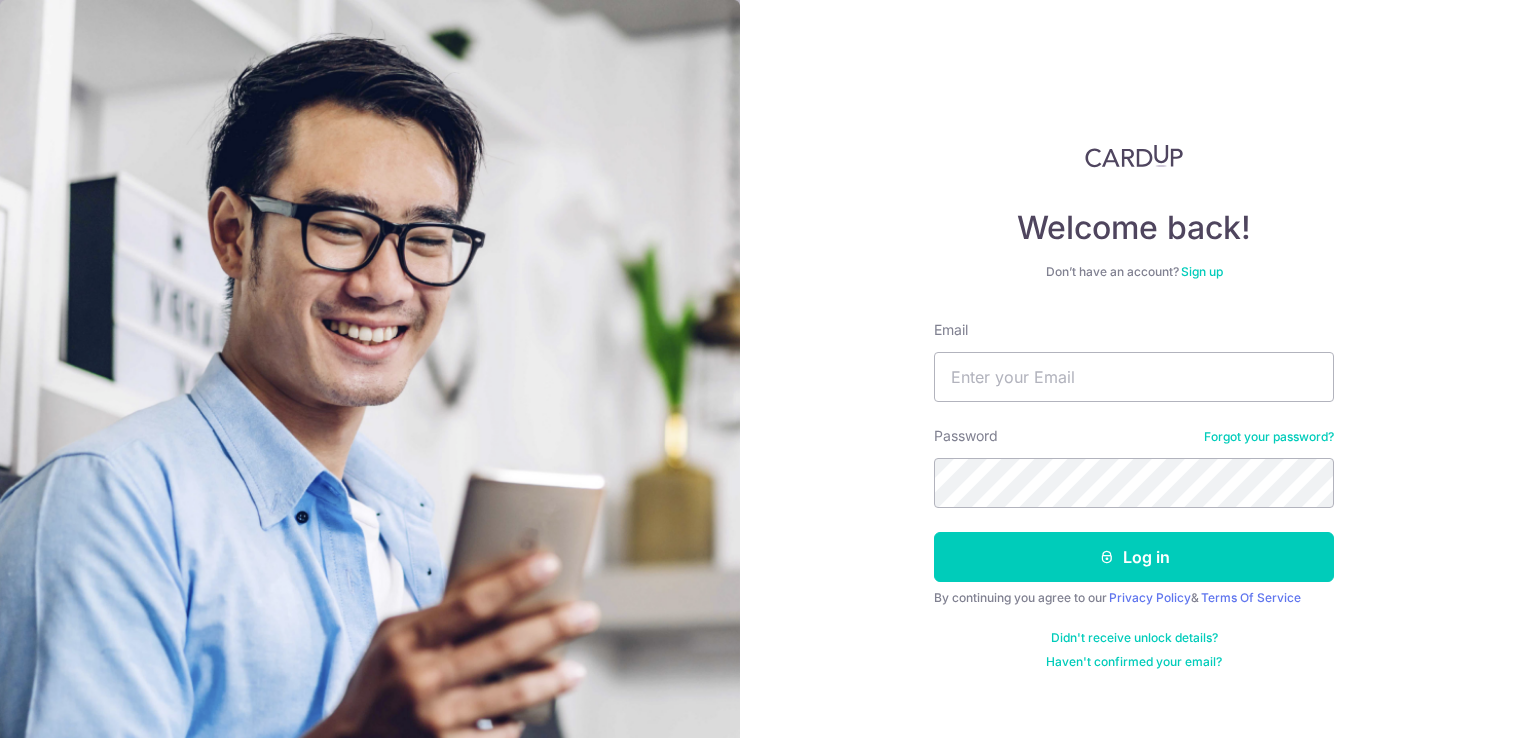 scroll, scrollTop: 0, scrollLeft: 0, axis: both 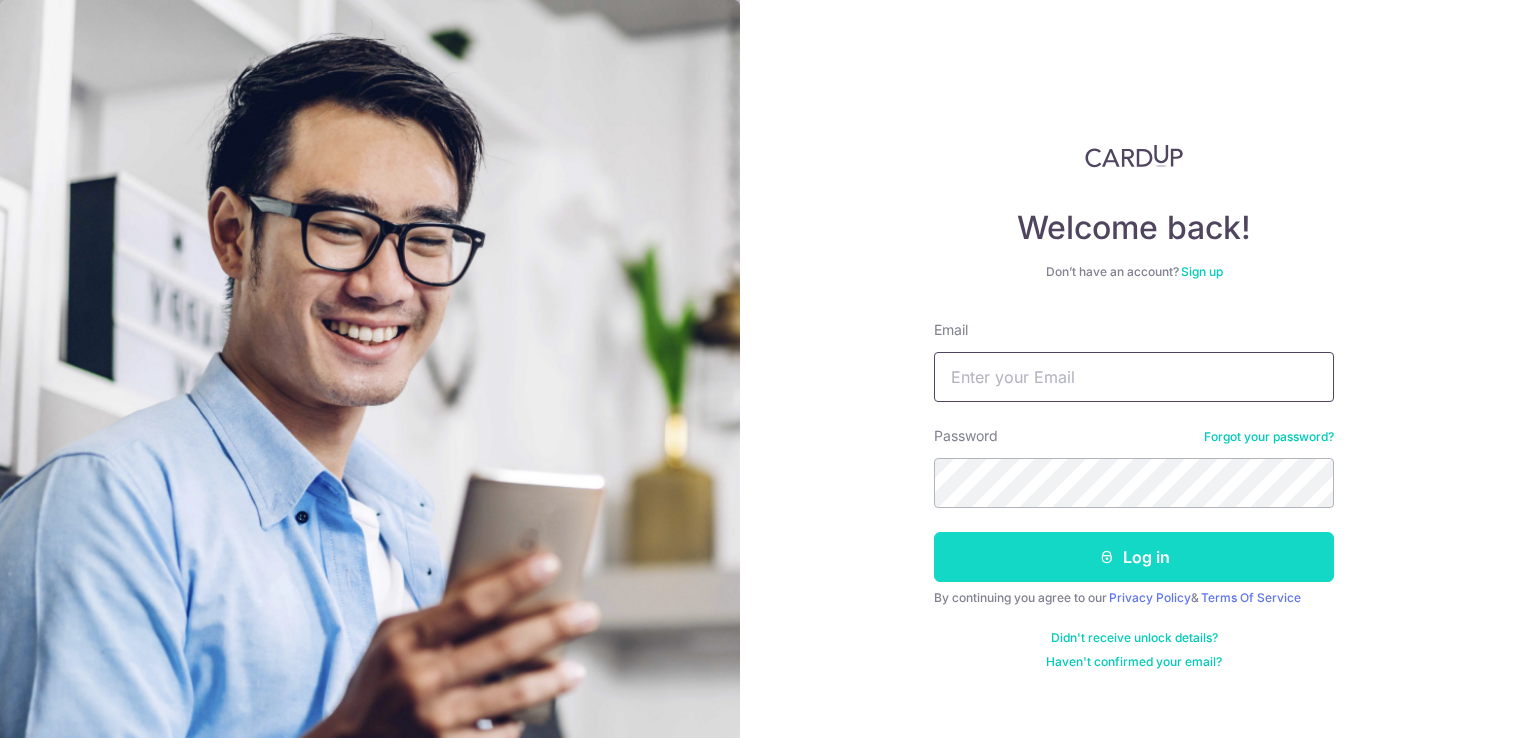 type on "yung@kaogroup.com" 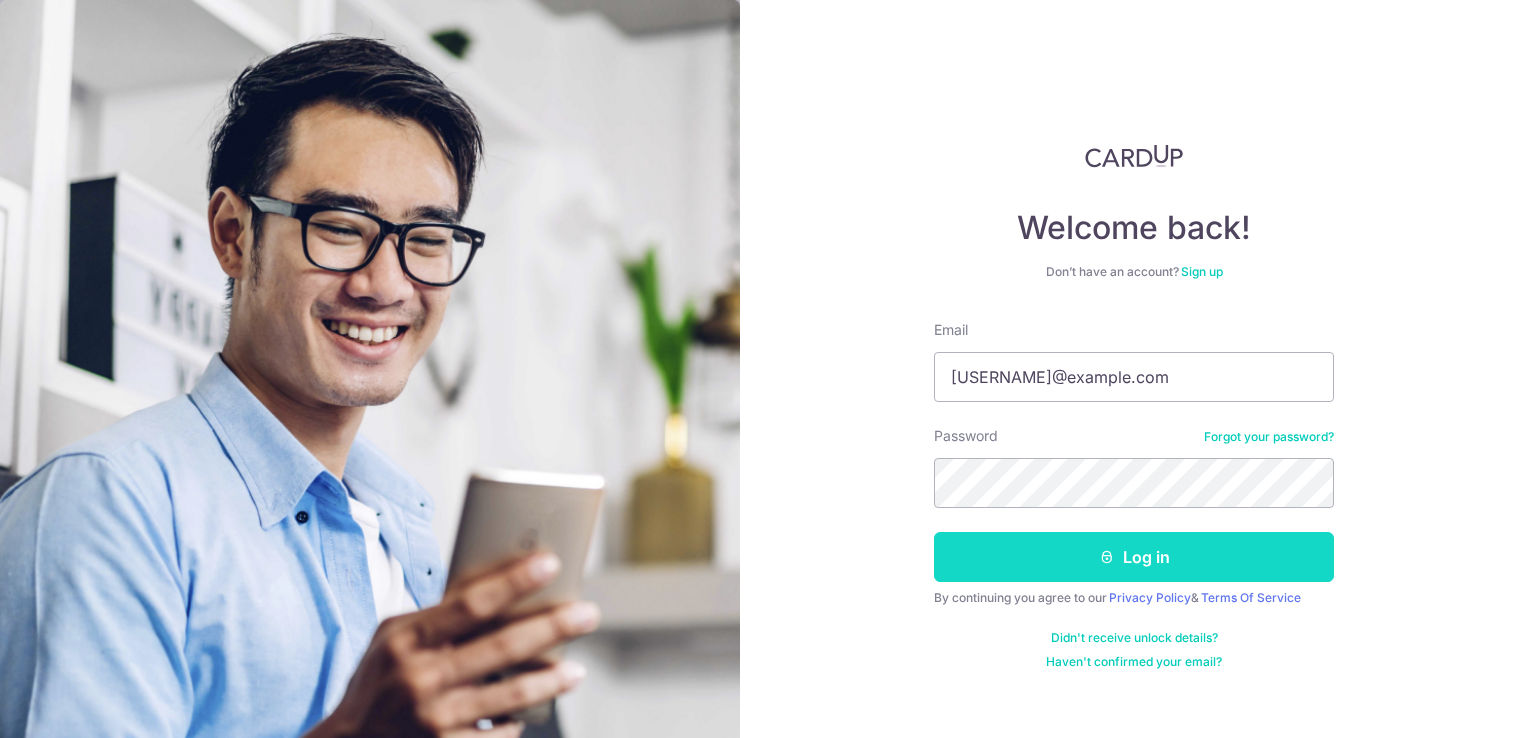 click on "Log in" at bounding box center [1134, 557] 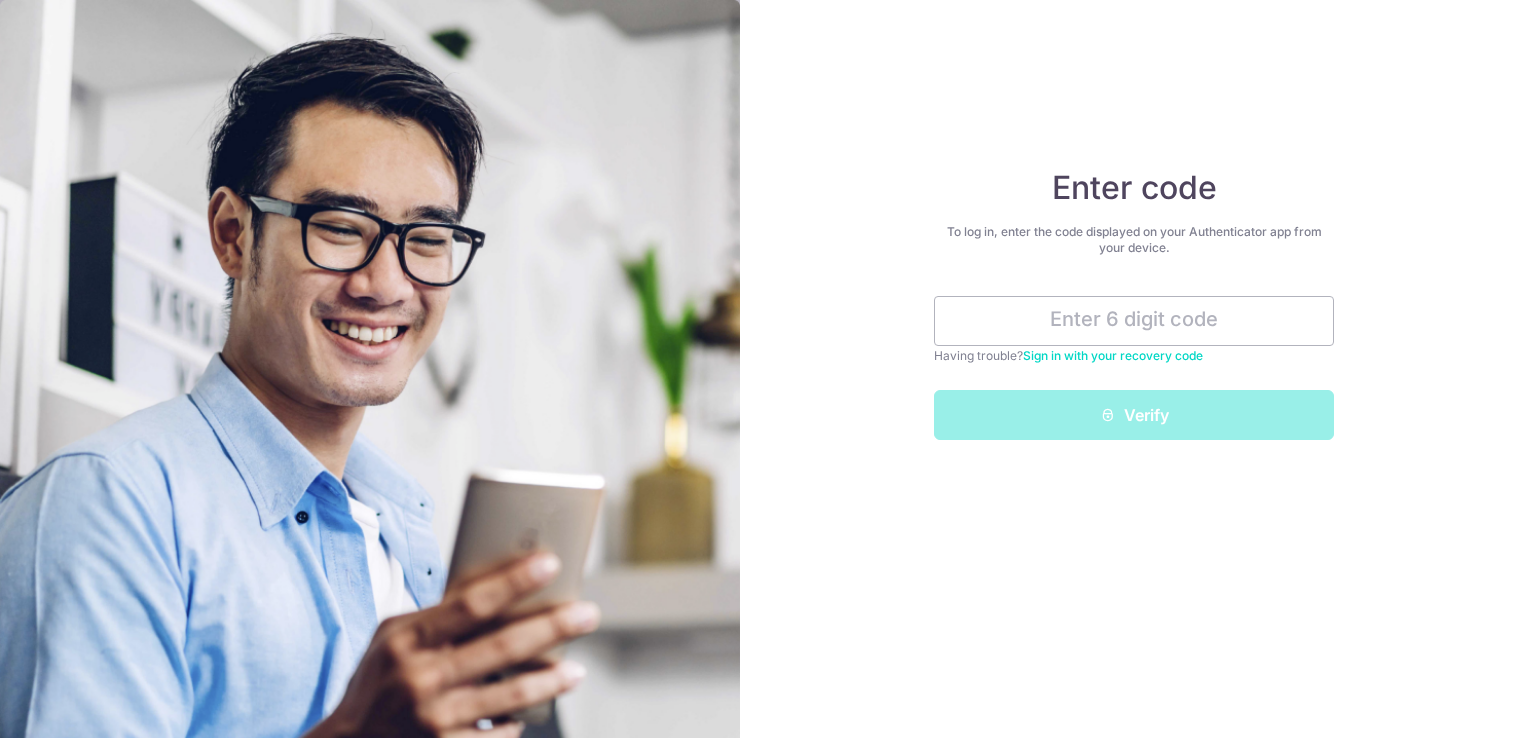 scroll, scrollTop: 0, scrollLeft: 0, axis: both 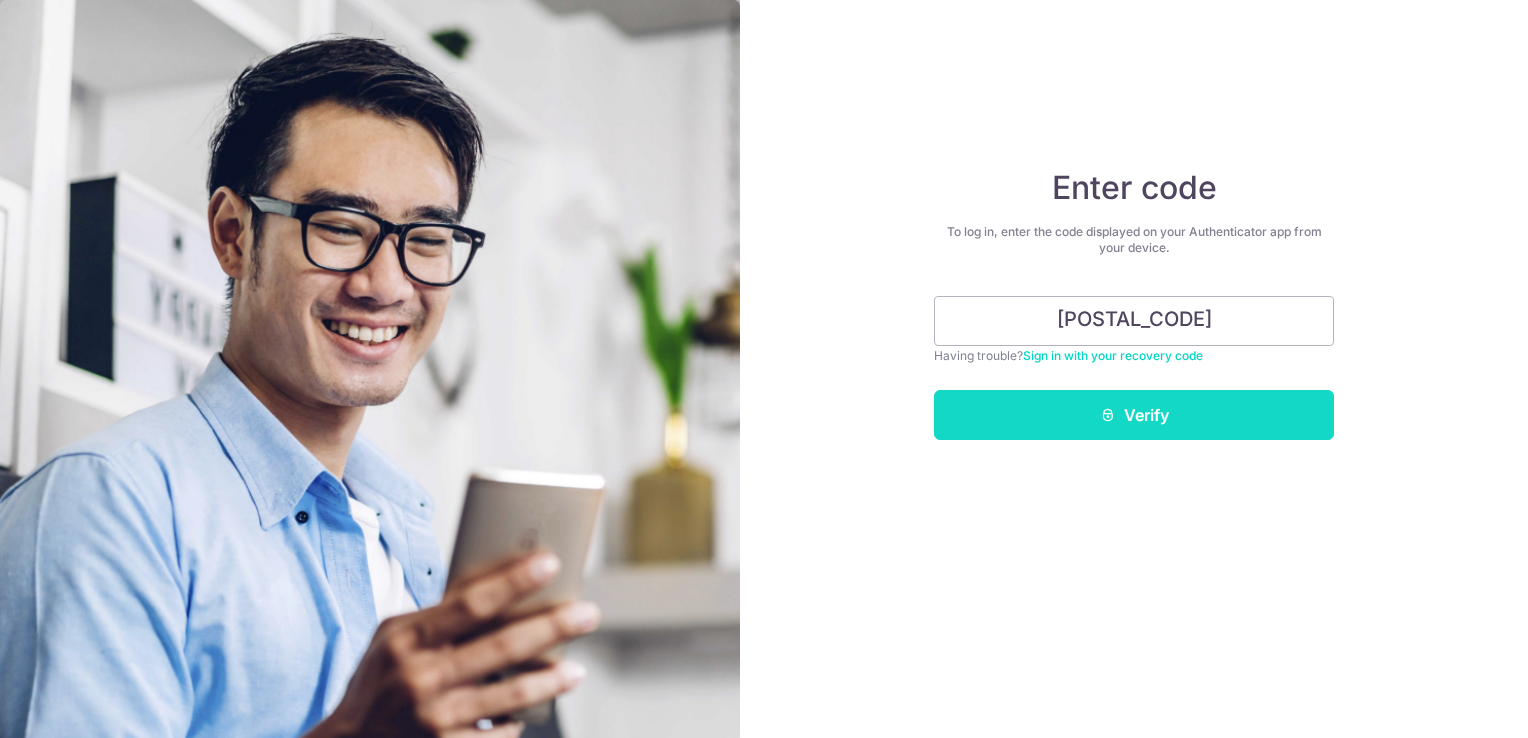 type on "802532" 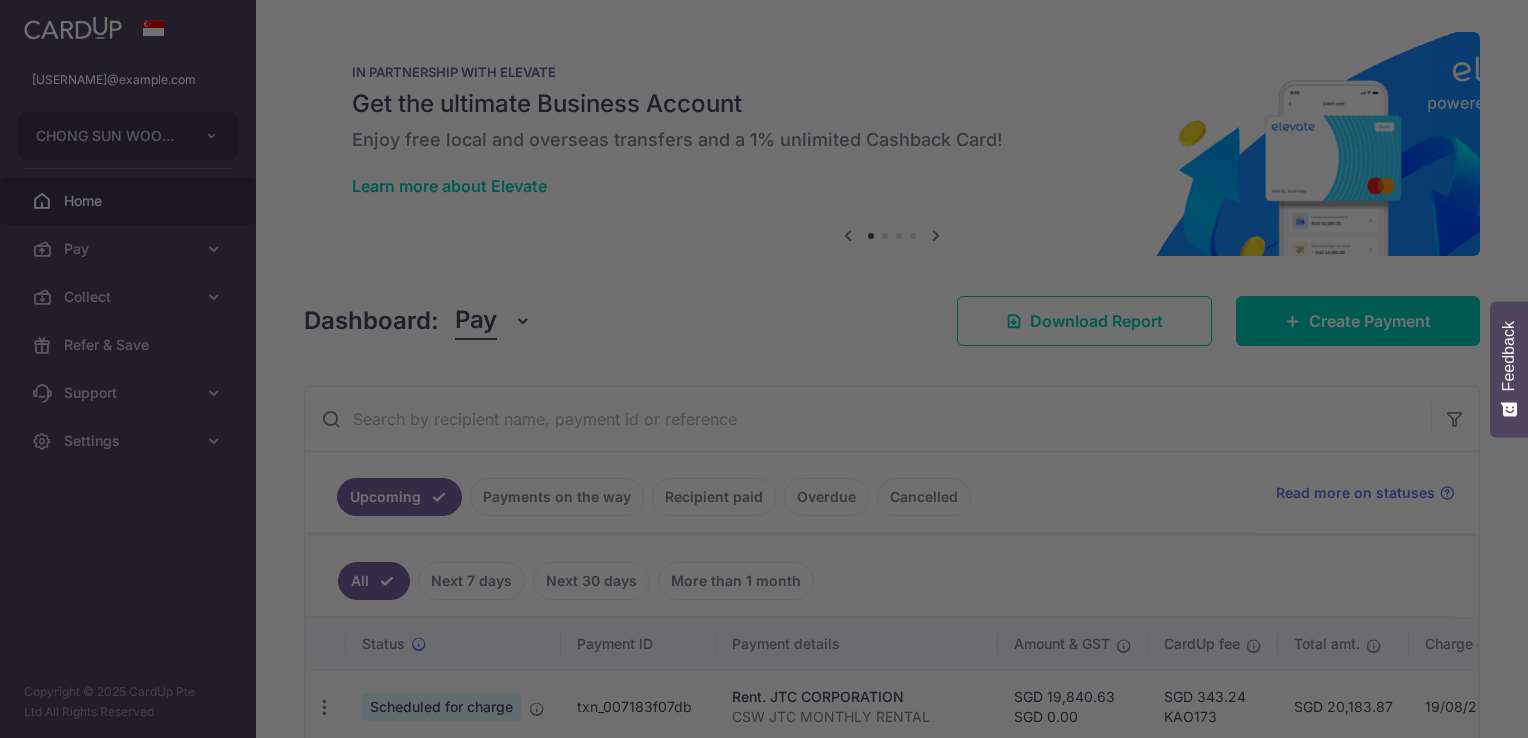 scroll, scrollTop: 0, scrollLeft: 0, axis: both 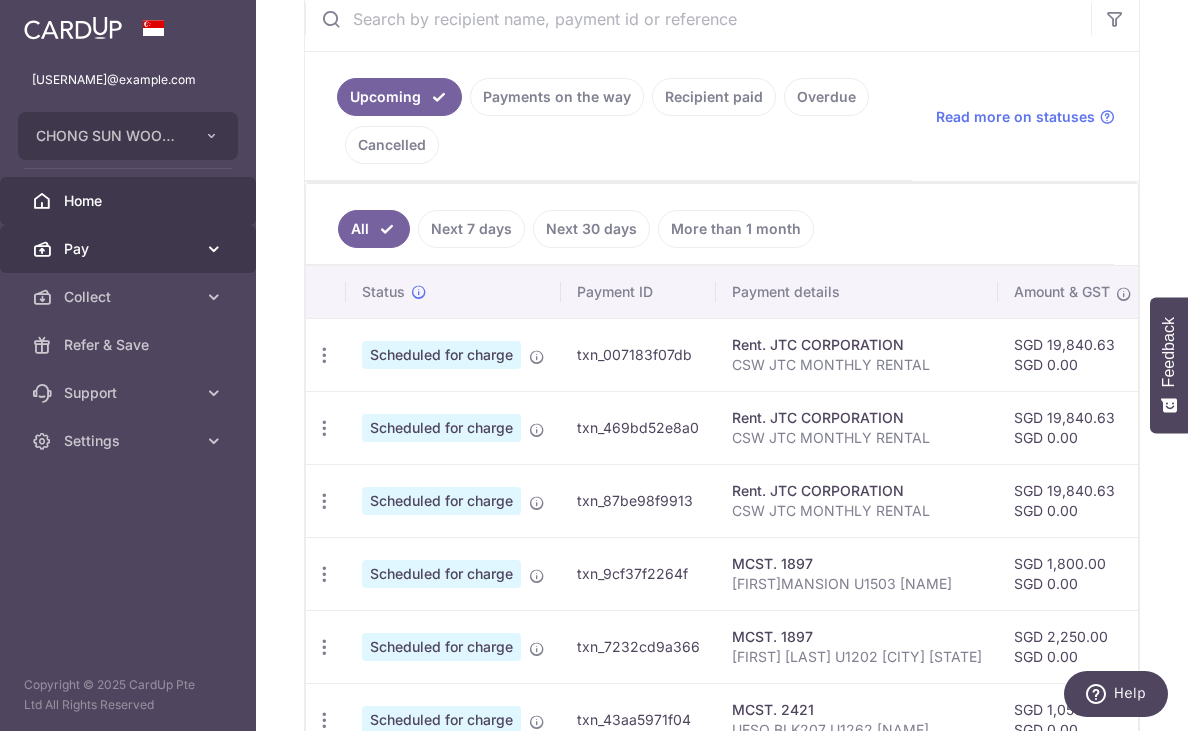click at bounding box center (214, 249) 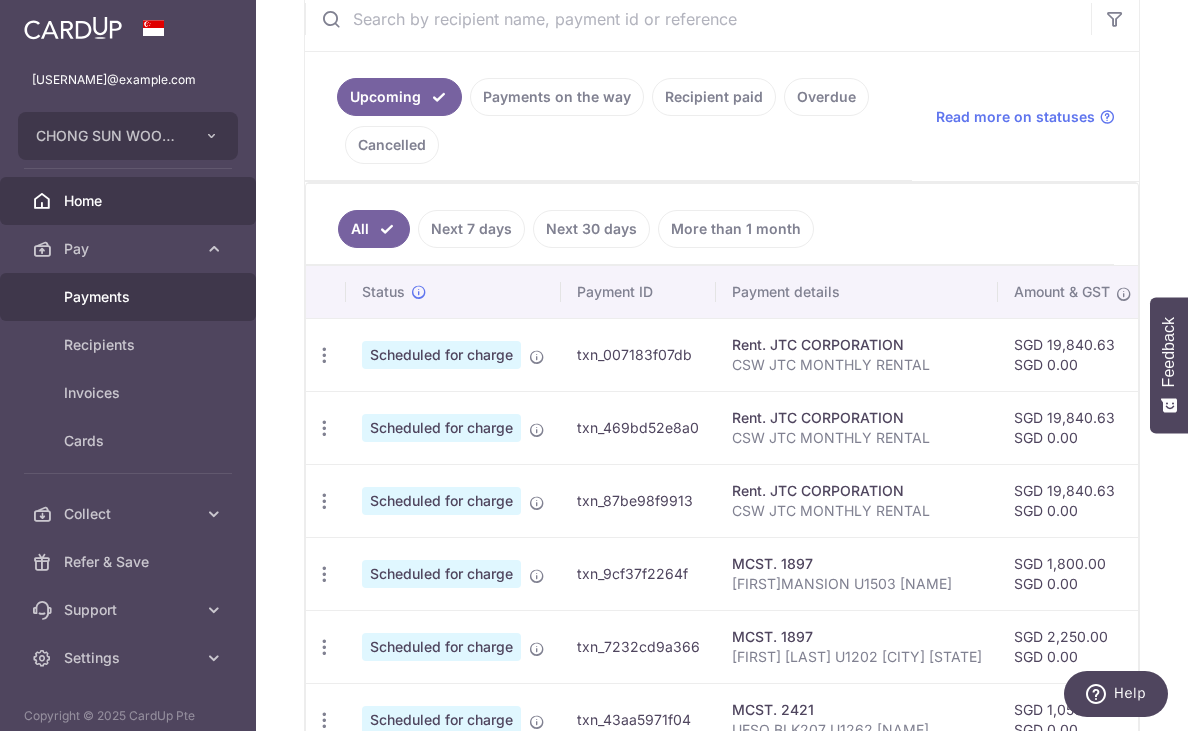 click on "Payments" at bounding box center [130, 297] 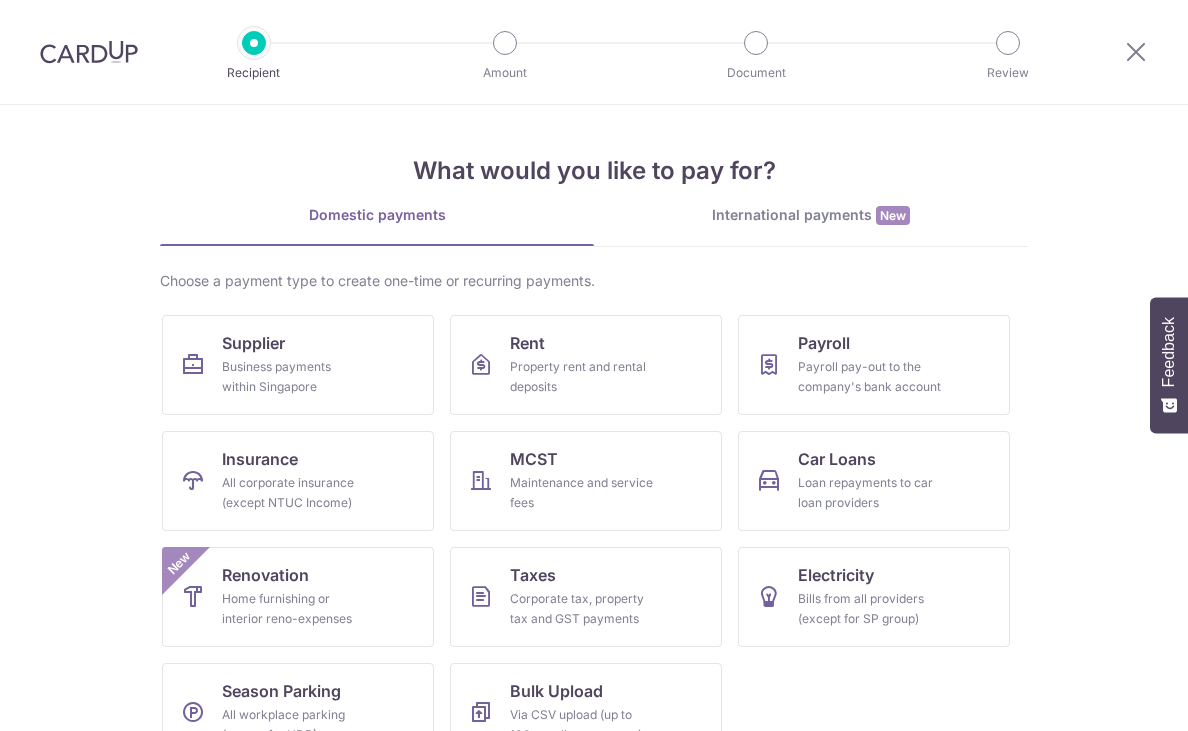 scroll, scrollTop: 0, scrollLeft: 0, axis: both 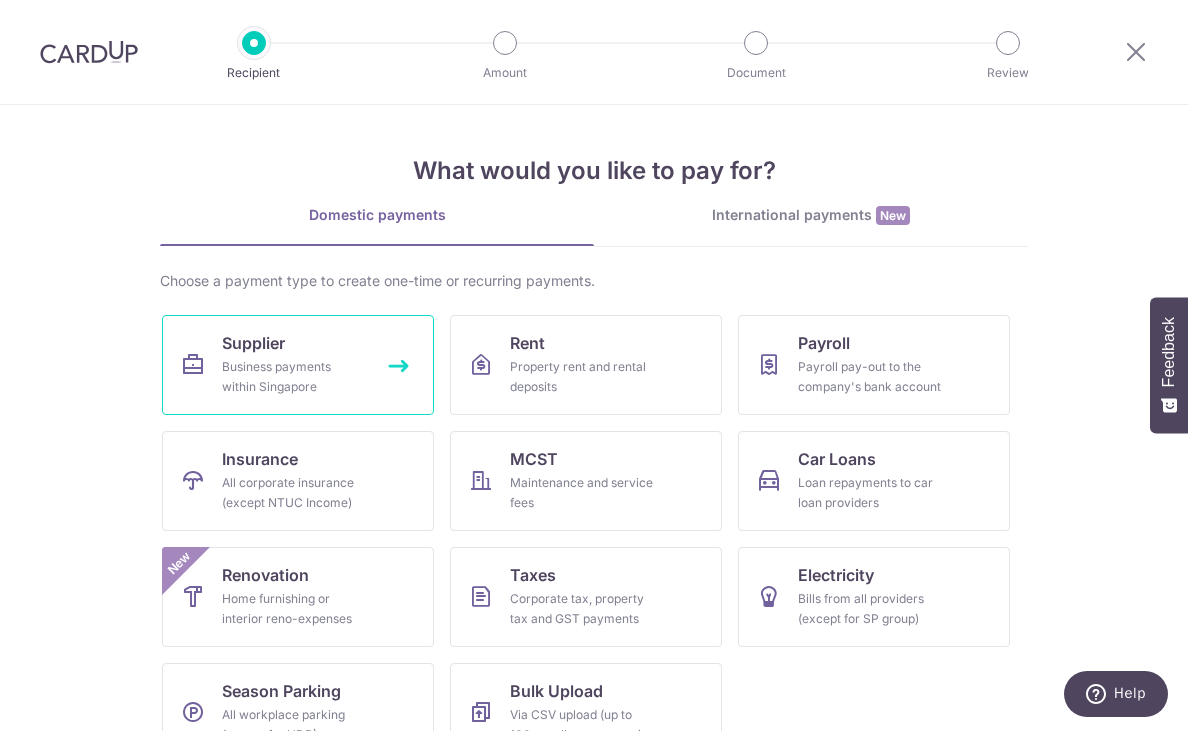 click on "Supplier" at bounding box center [253, 343] 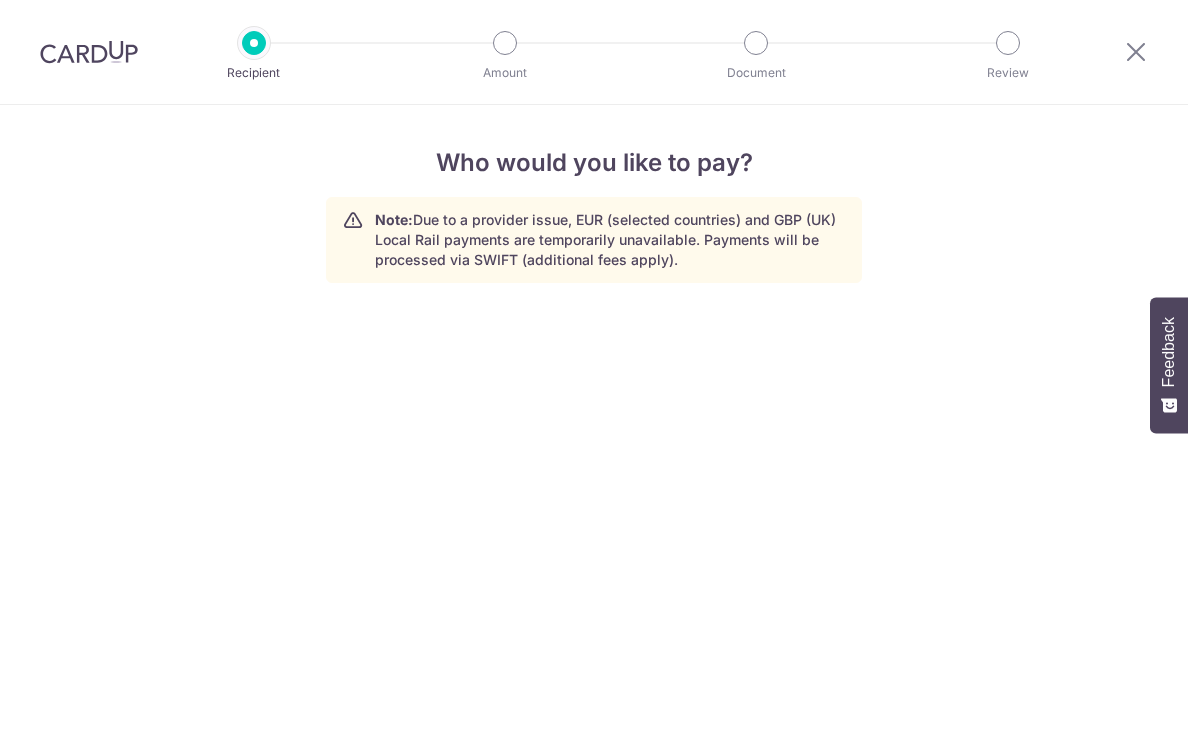 scroll, scrollTop: 0, scrollLeft: 0, axis: both 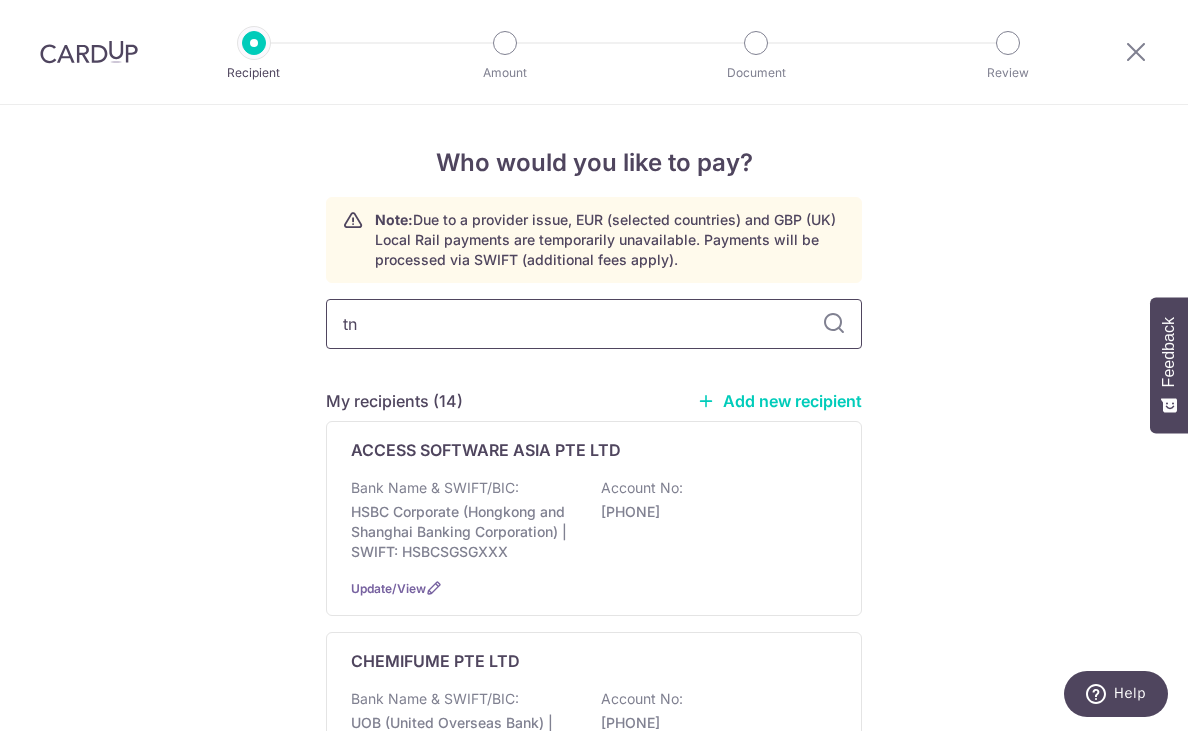 type on "tnl" 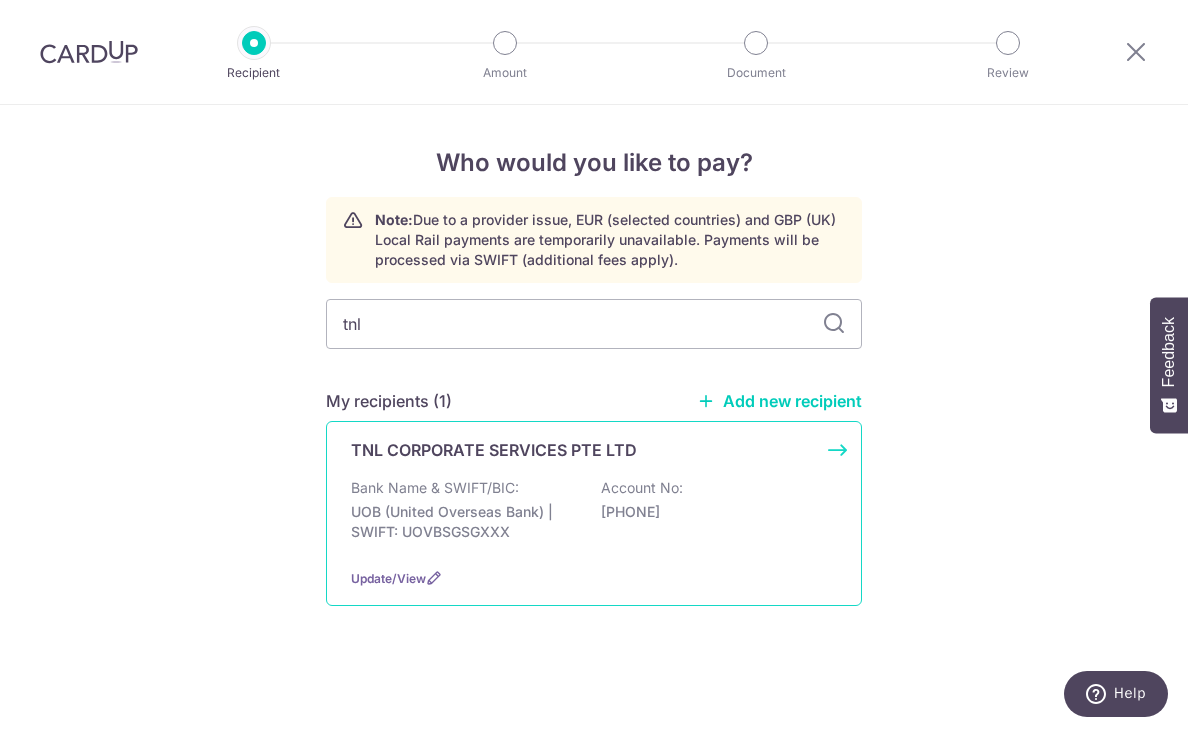 click on "[PHONE]" at bounding box center [713, 512] 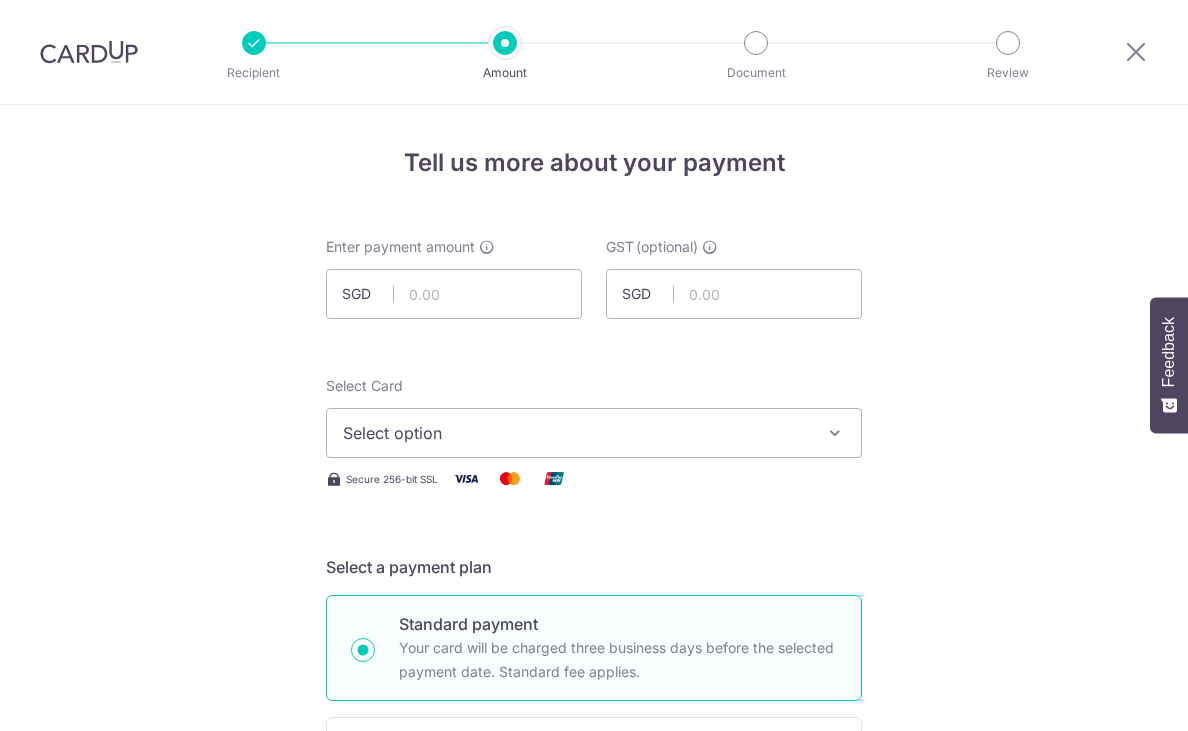 scroll, scrollTop: 0, scrollLeft: 0, axis: both 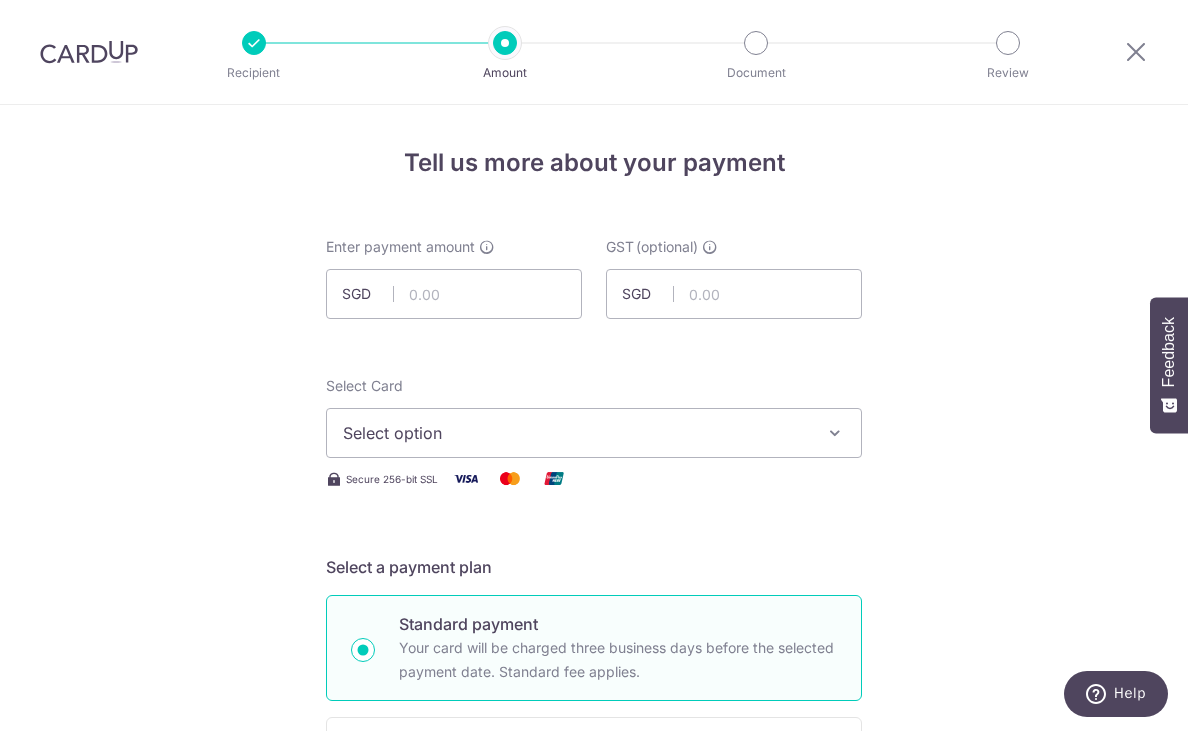 drag, startPoint x: 1132, startPoint y: 326, endPoint x: 930, endPoint y: 322, distance: 202.0396 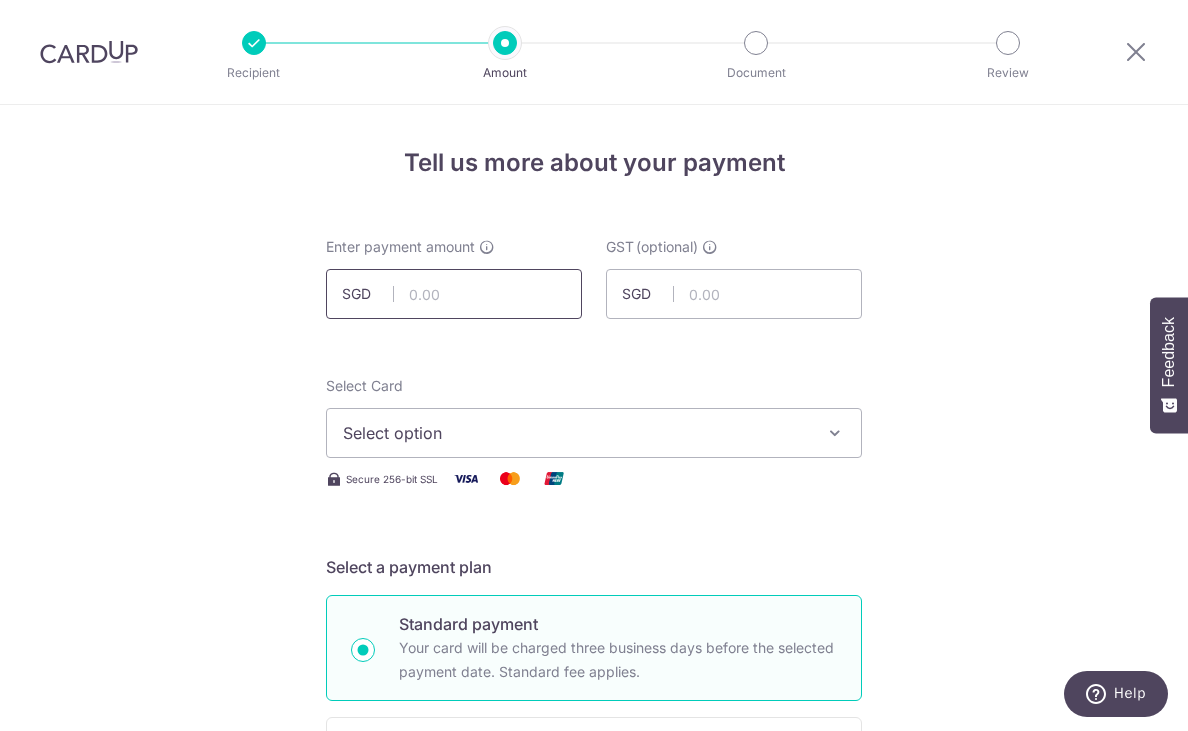 click at bounding box center [454, 294] 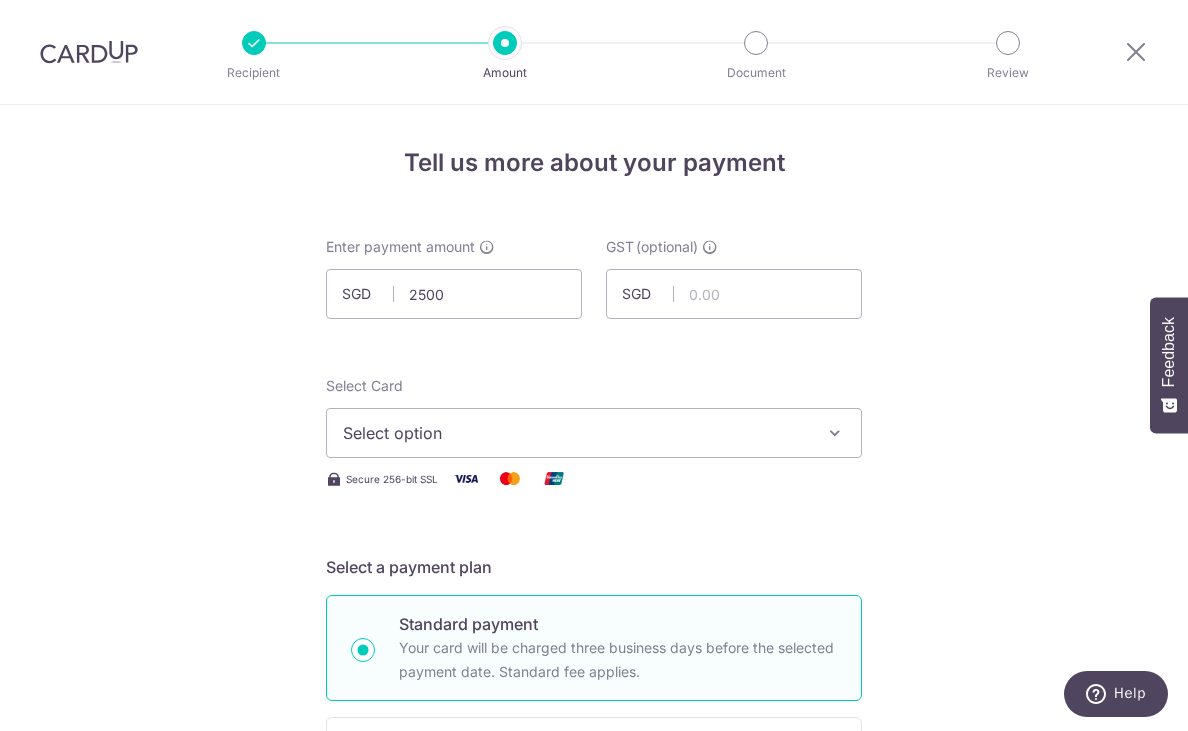type on "2,500.00" 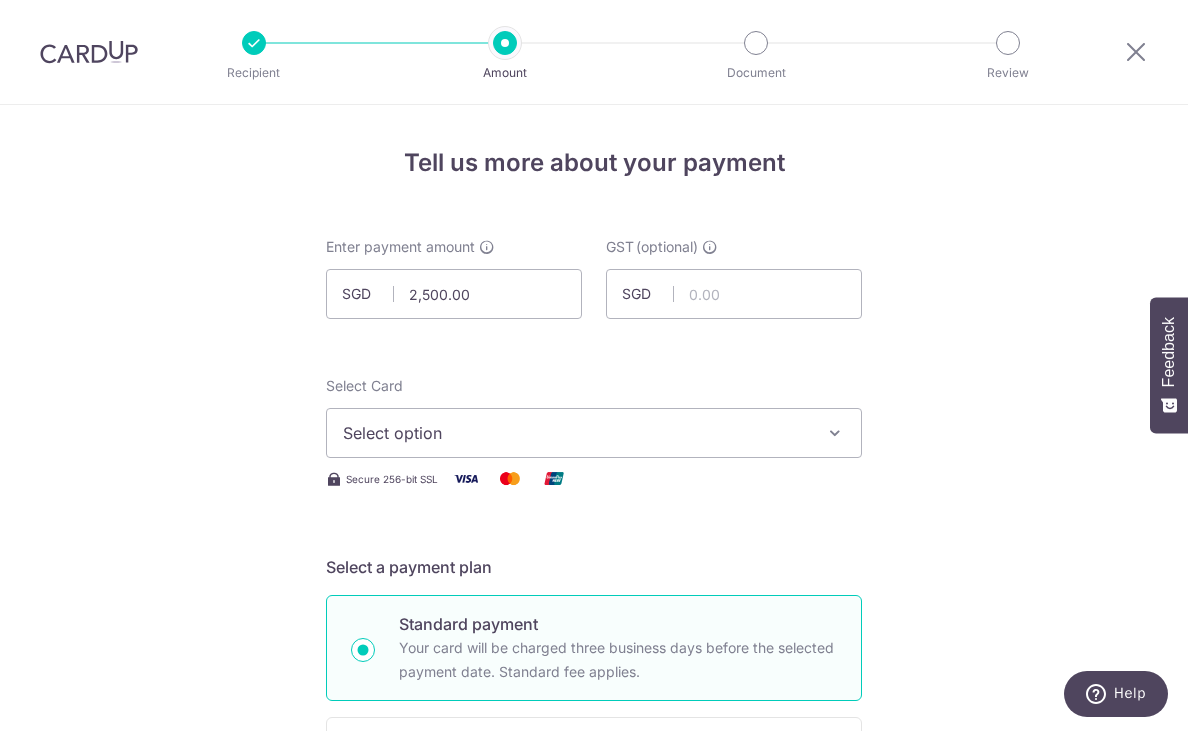 click on "Tell us more about your payment
Enter payment amount
SGD
2,500.00
2500.00
GST
(optional)
SGD
Select Card
Select option
Add credit card
Your Cards
**** 9861
**** 8296
**** 5156
Secure 256-bit SSL" at bounding box center (594, 1076) 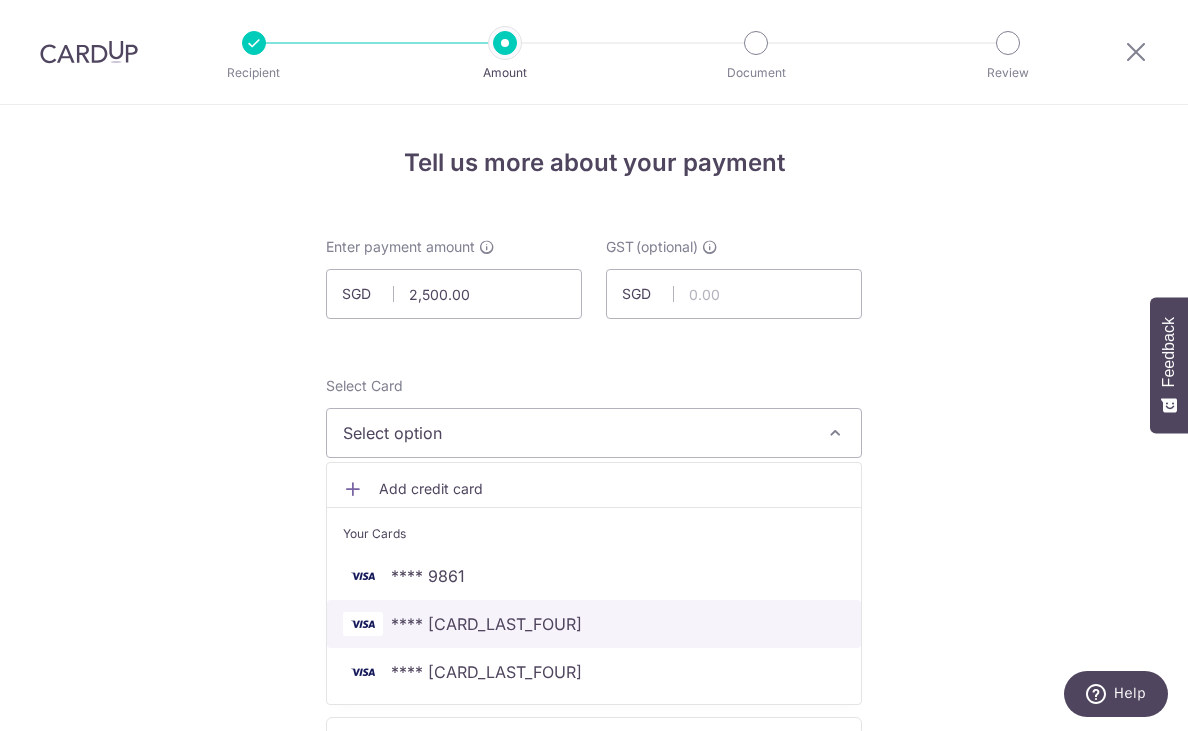 drag, startPoint x: 707, startPoint y: 602, endPoint x: 724, endPoint y: 587, distance: 22.671568 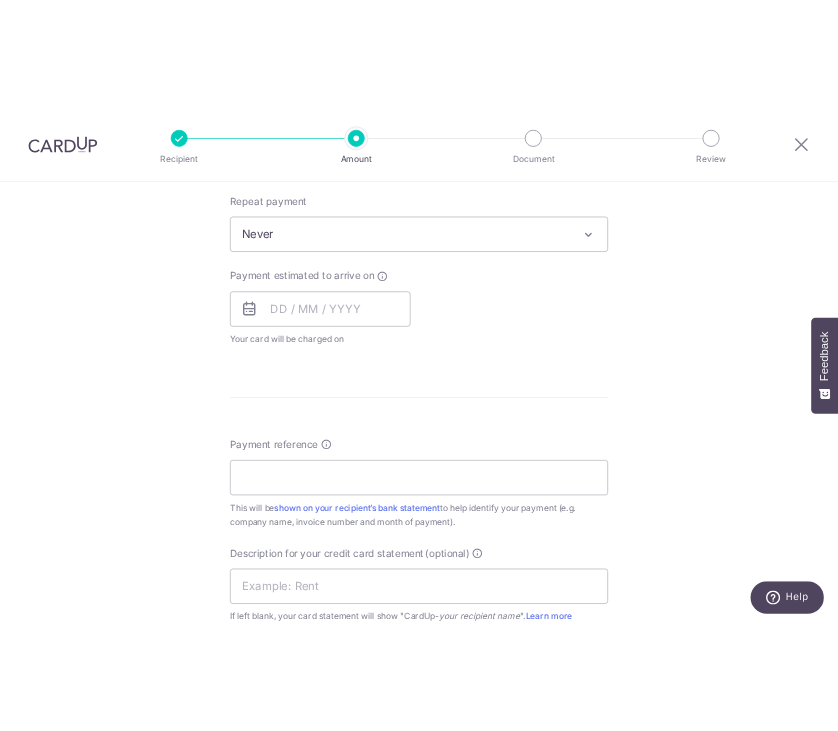 scroll, scrollTop: 800, scrollLeft: 0, axis: vertical 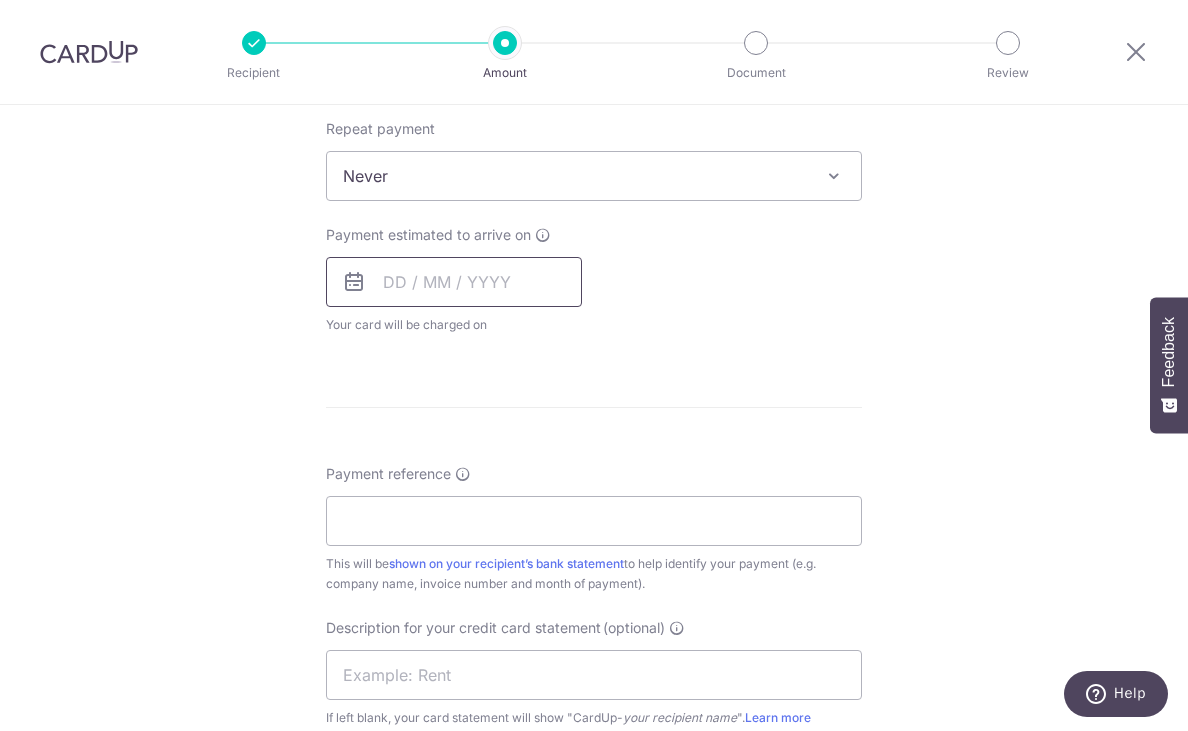 click at bounding box center [454, 282] 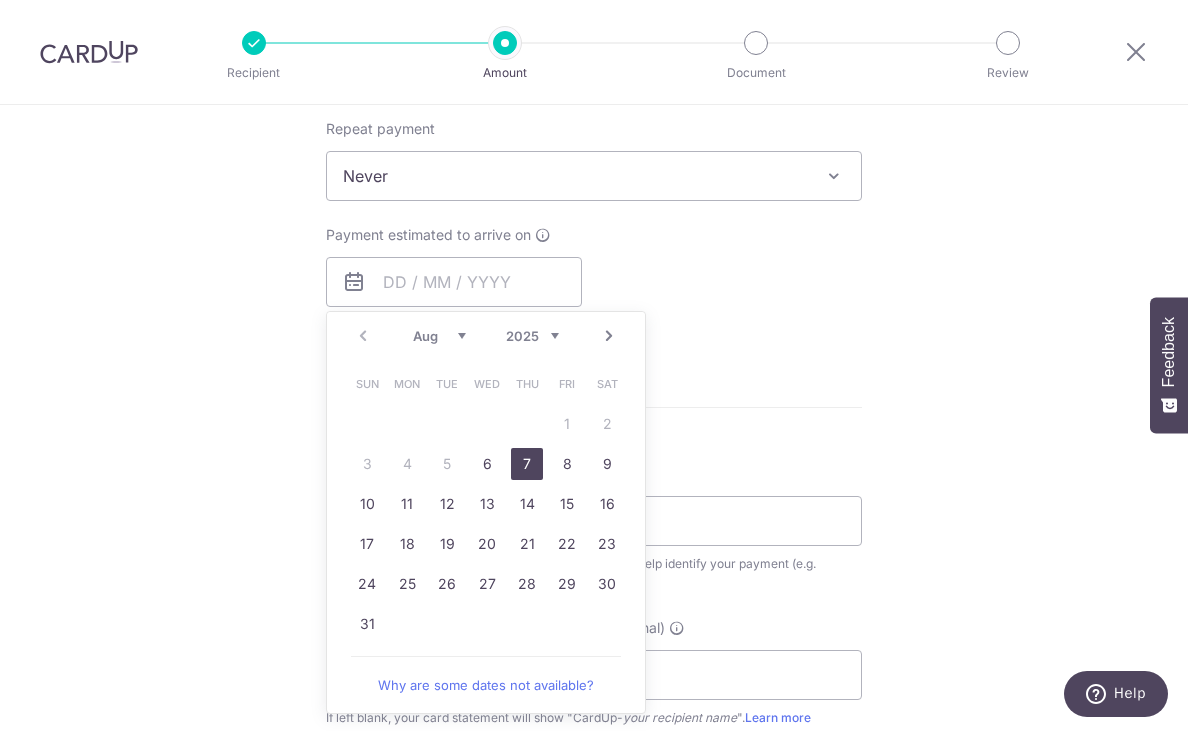 click on "7" at bounding box center (527, 464) 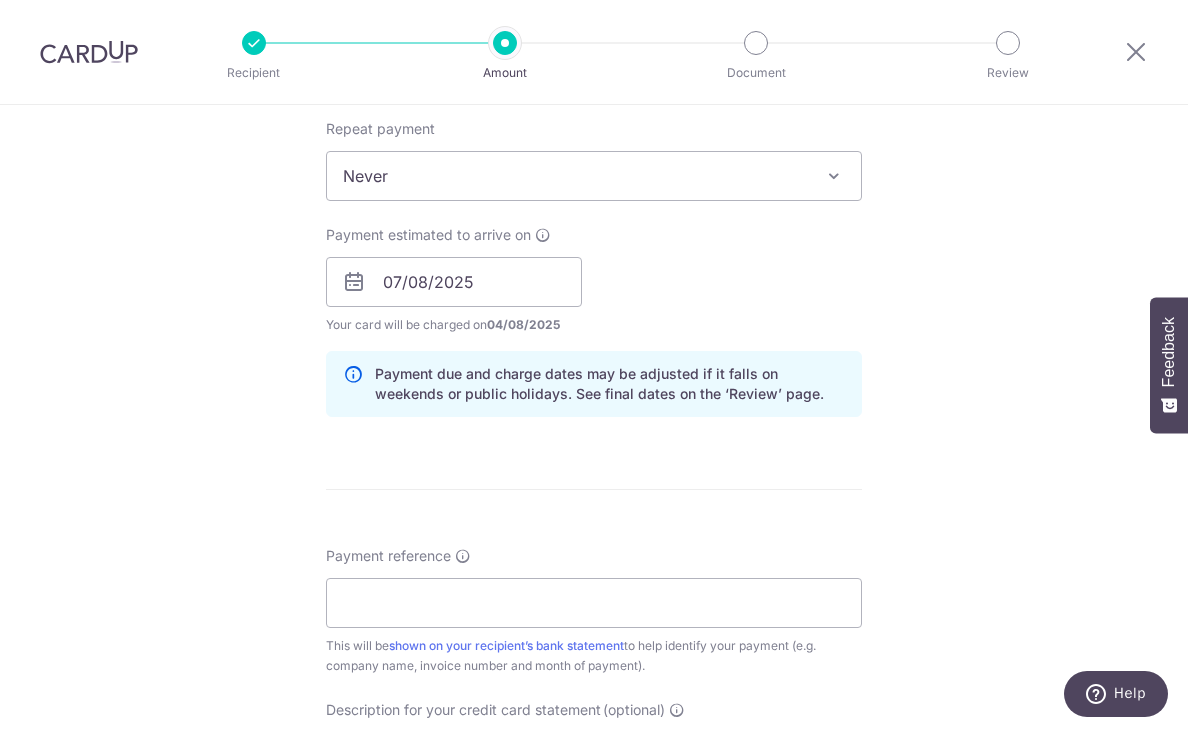 drag, startPoint x: 827, startPoint y: 540, endPoint x: 671, endPoint y: 469, distance: 171.3972 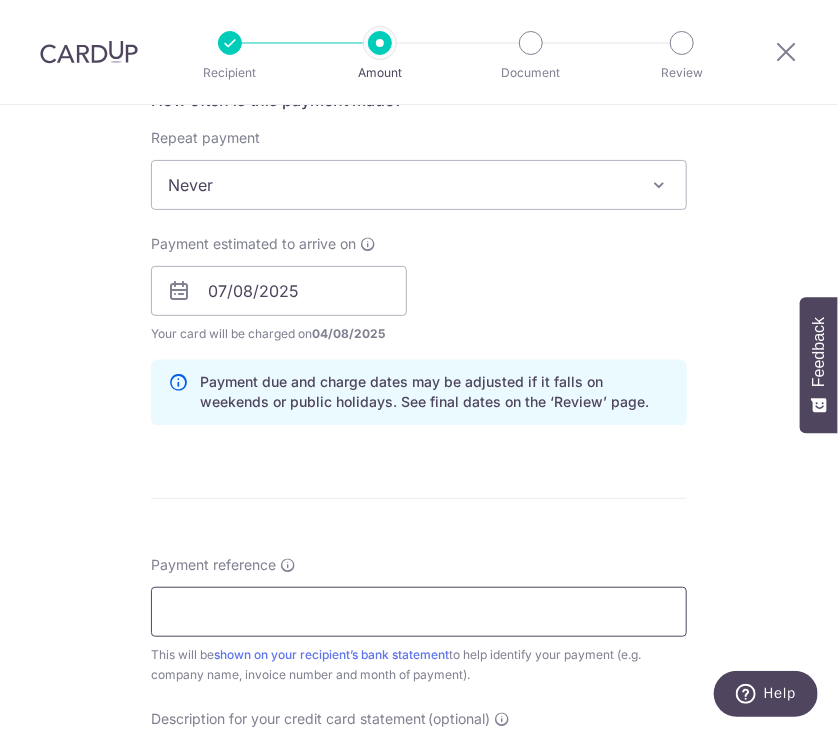 click on "Payment reference" at bounding box center [419, 612] 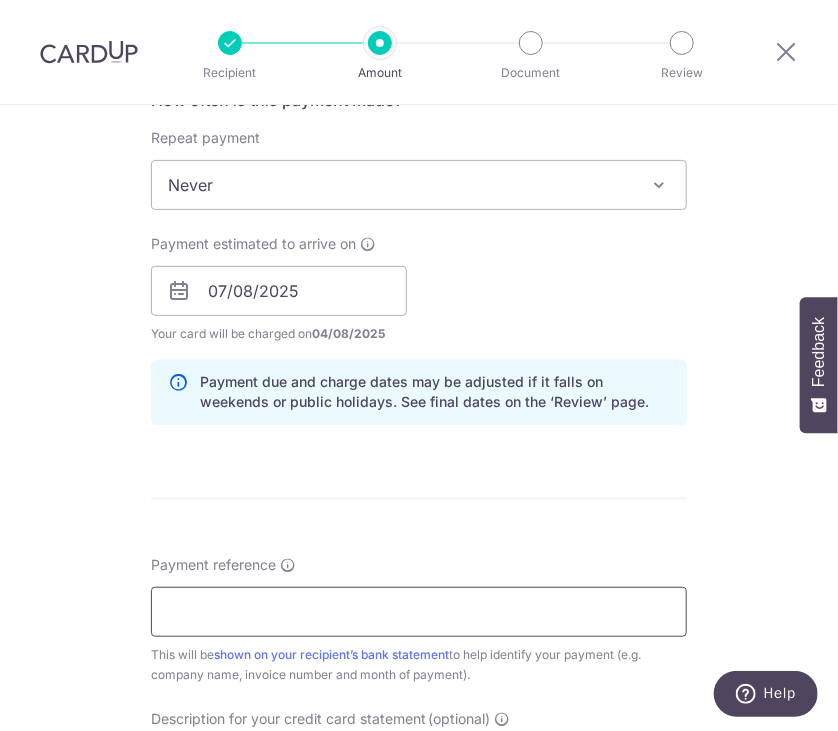 click on "Payment reference" at bounding box center [419, 612] 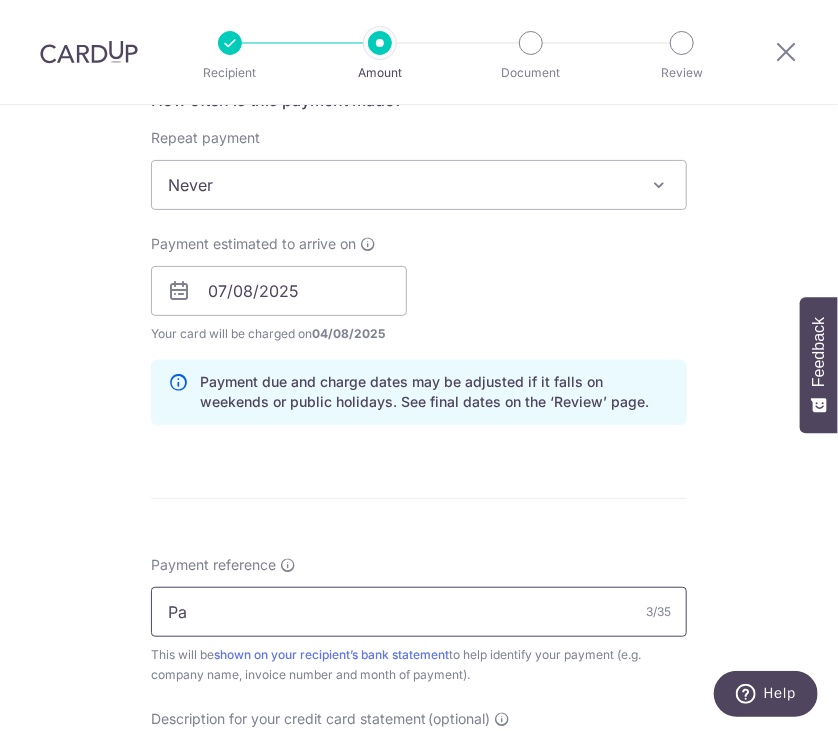 type on "P" 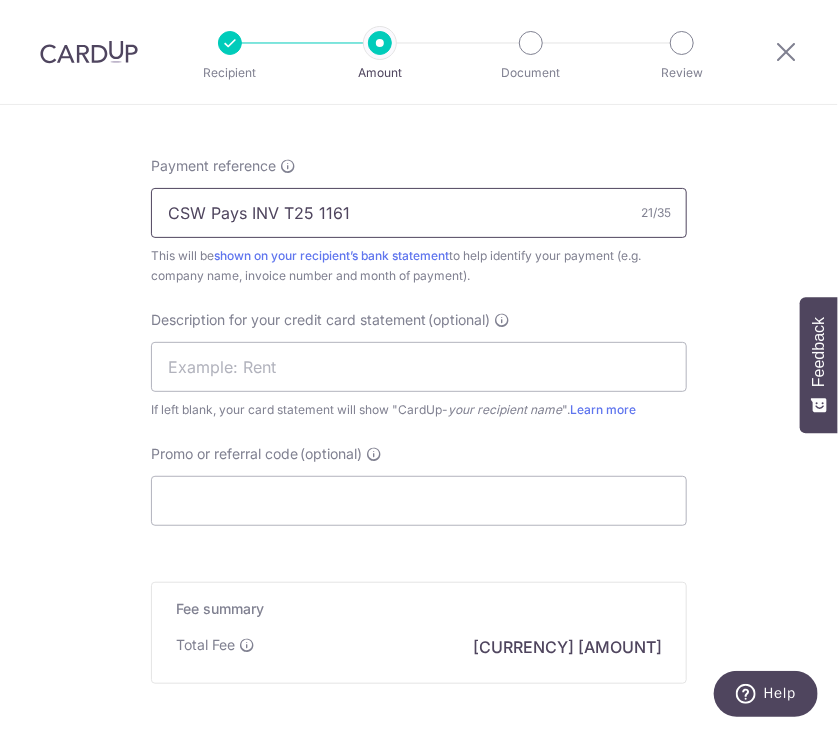 scroll, scrollTop: 1200, scrollLeft: 0, axis: vertical 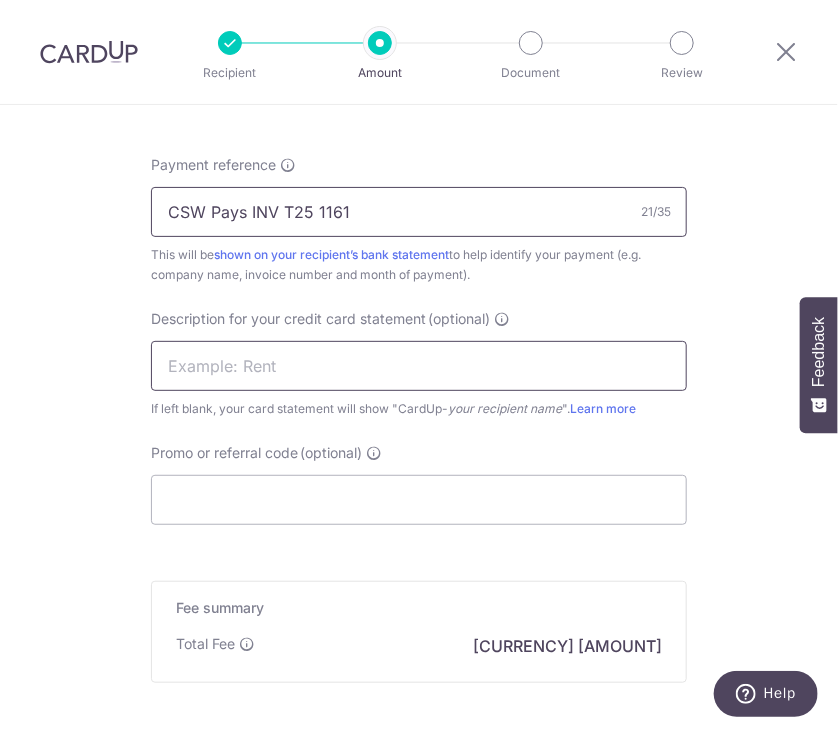 type on "CSW Pays INV T25 1161" 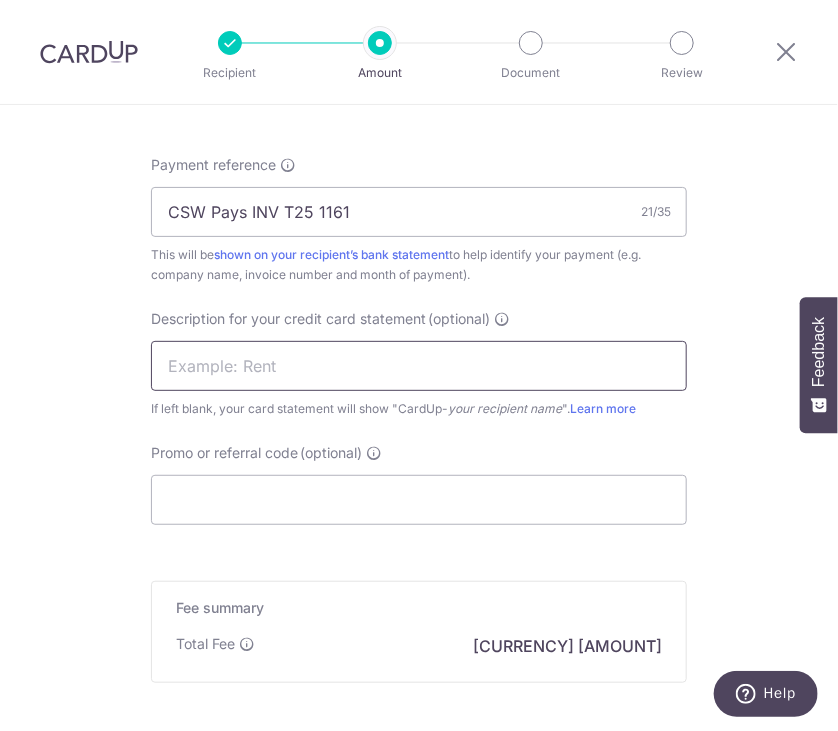 click at bounding box center (419, 366) 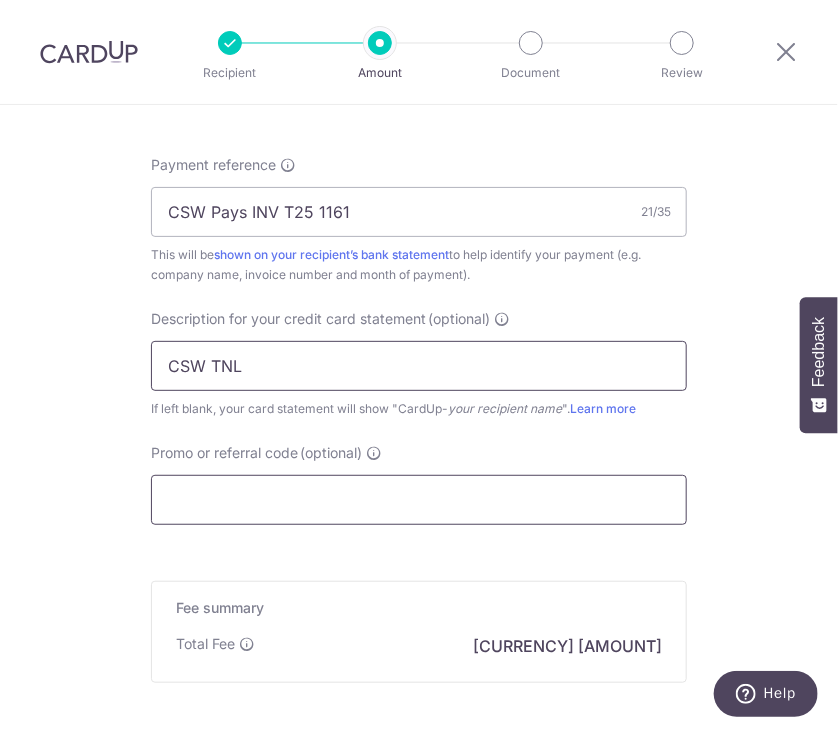 type on "CSW TNL" 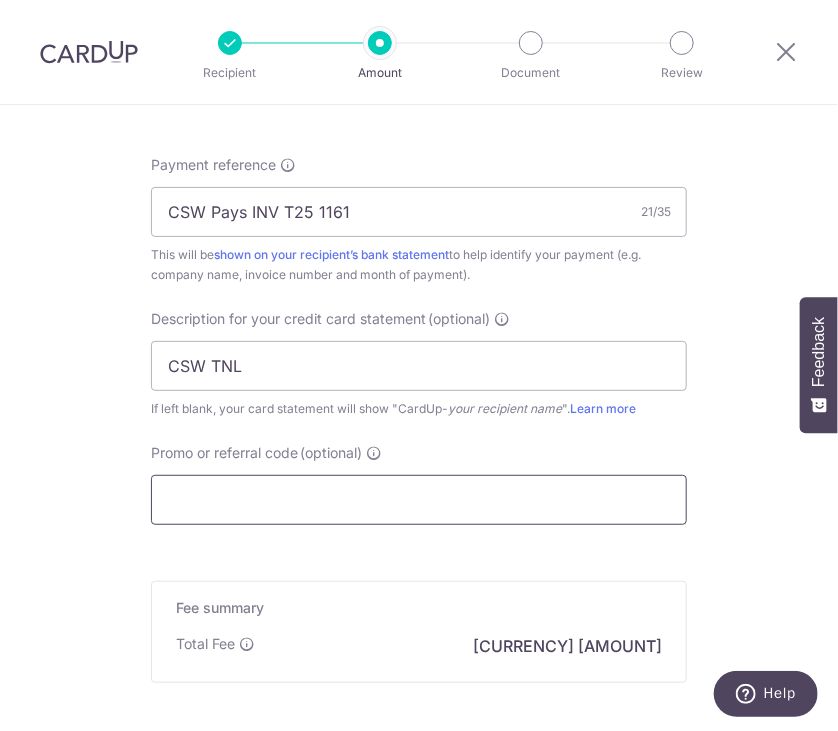 click on "Promo or referral code
(optional)" at bounding box center [419, 500] 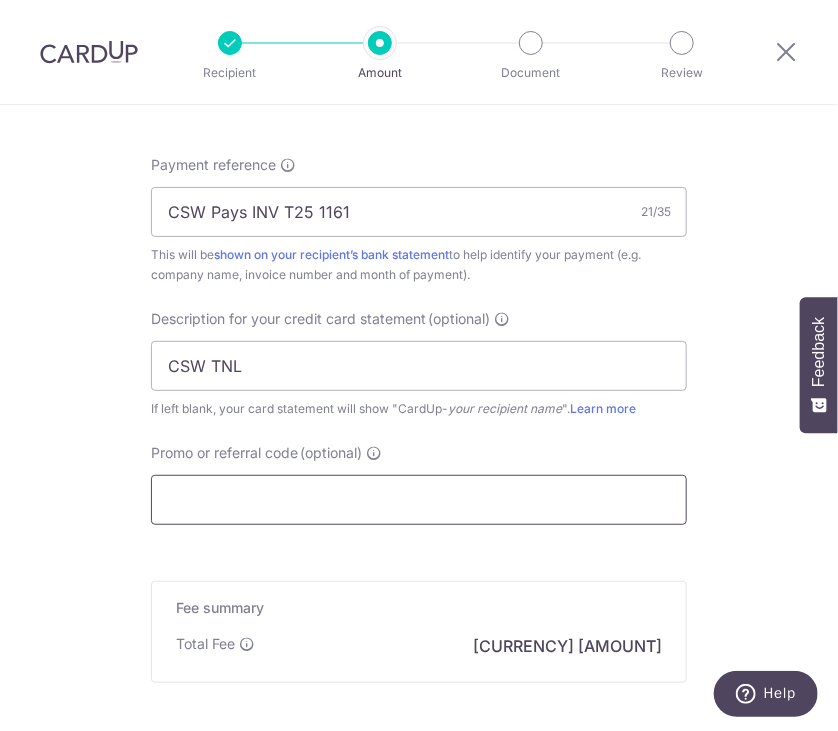 type on "k" 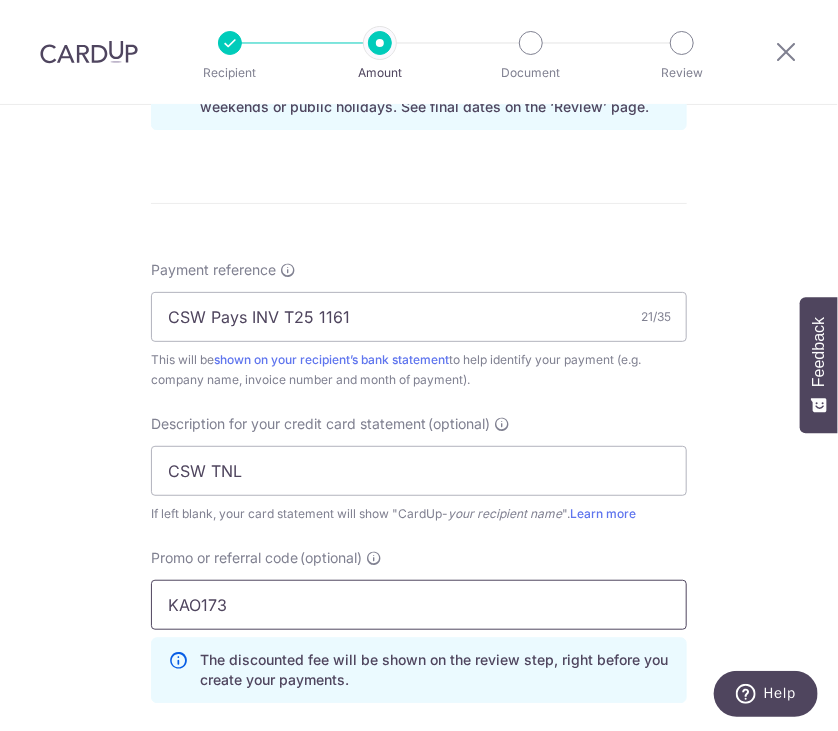 scroll, scrollTop: 1094, scrollLeft: 0, axis: vertical 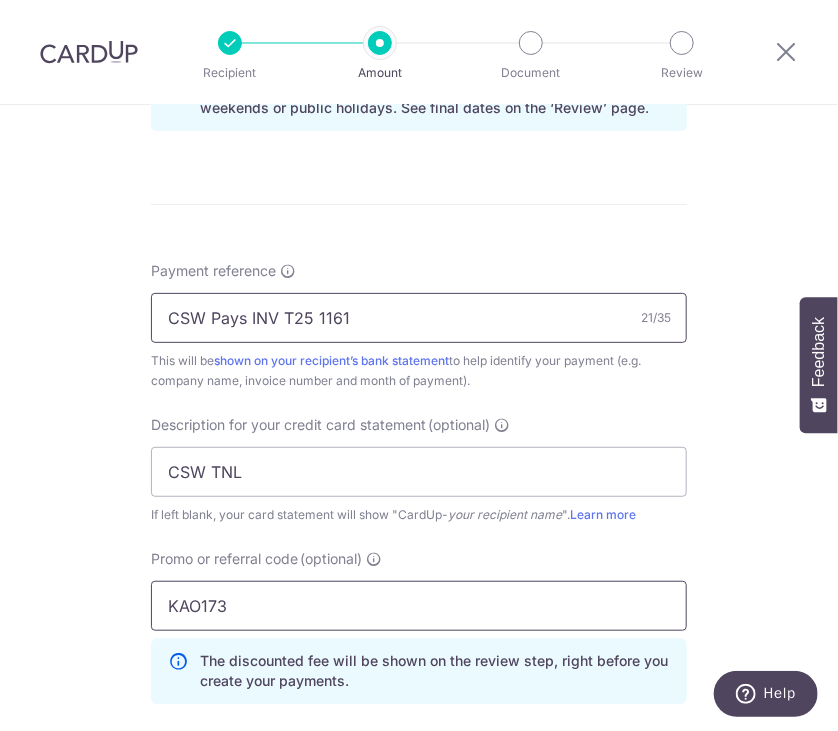 type on "KAO173" 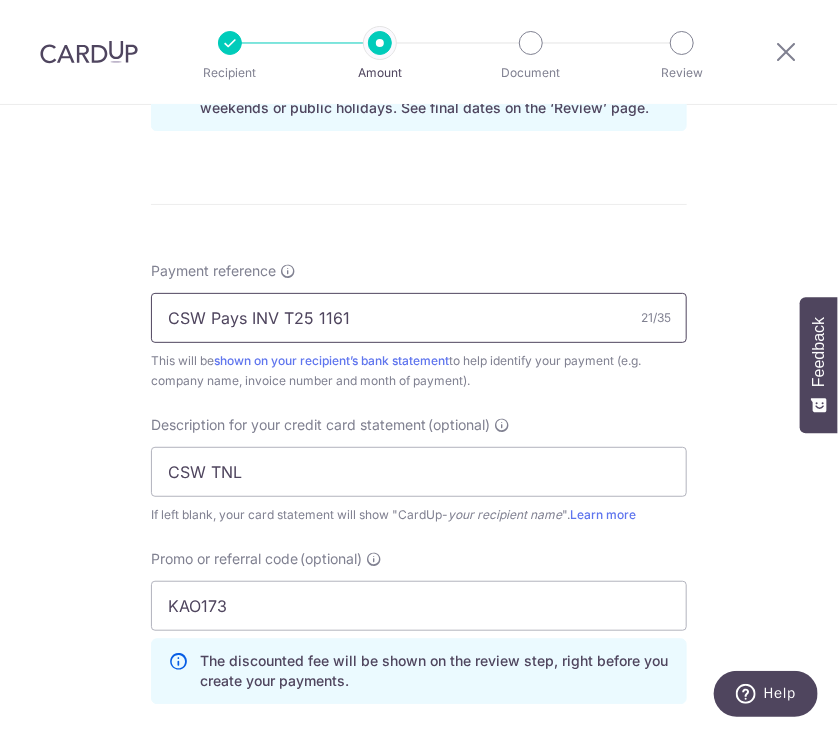 click on "CSW Pays INV T25 1161" at bounding box center [419, 318] 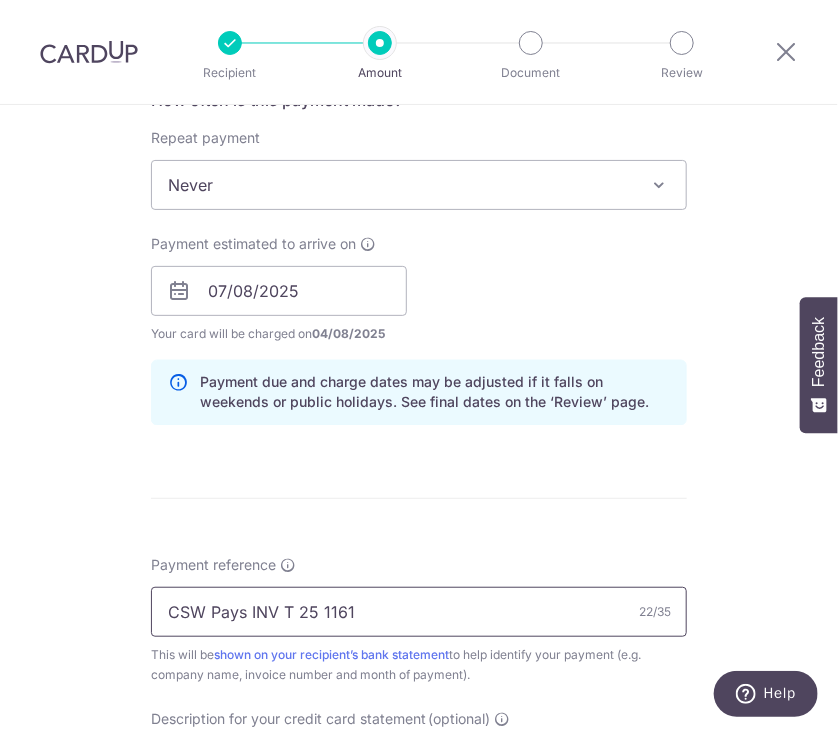 scroll, scrollTop: 1494, scrollLeft: 0, axis: vertical 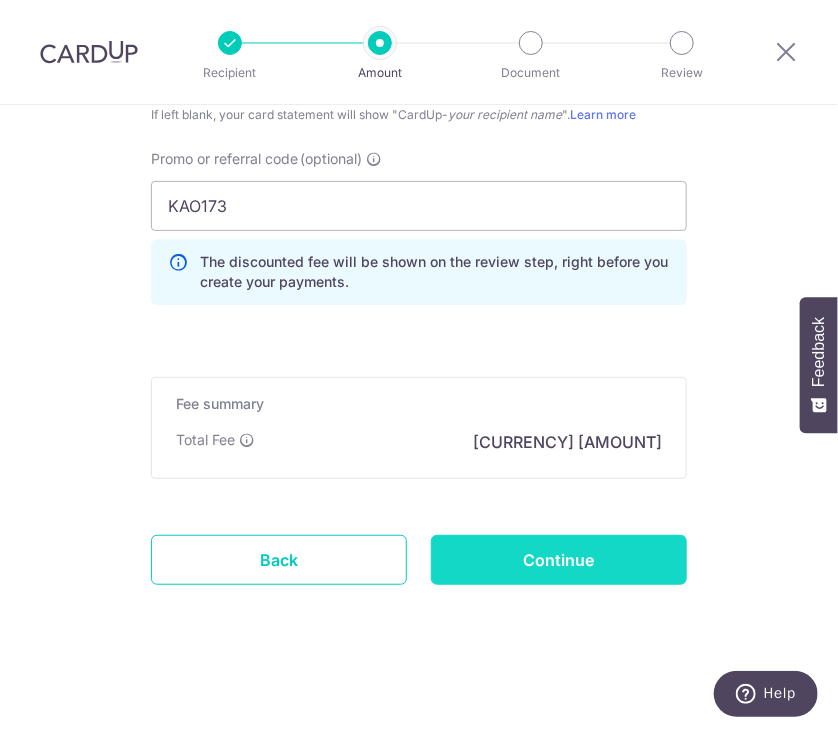 type on "CSW Pays INV T 25 1161" 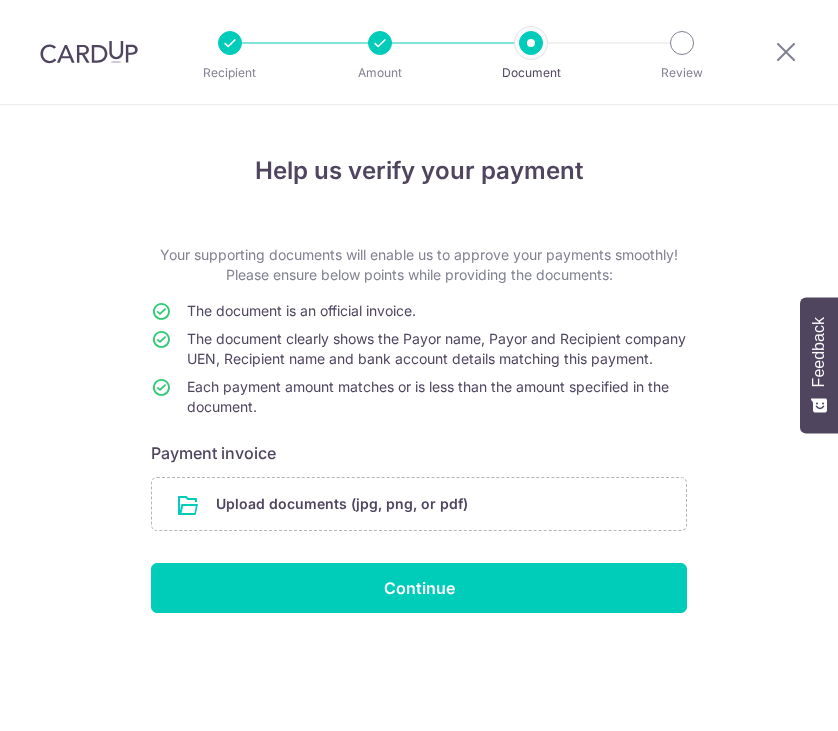 scroll, scrollTop: 0, scrollLeft: 0, axis: both 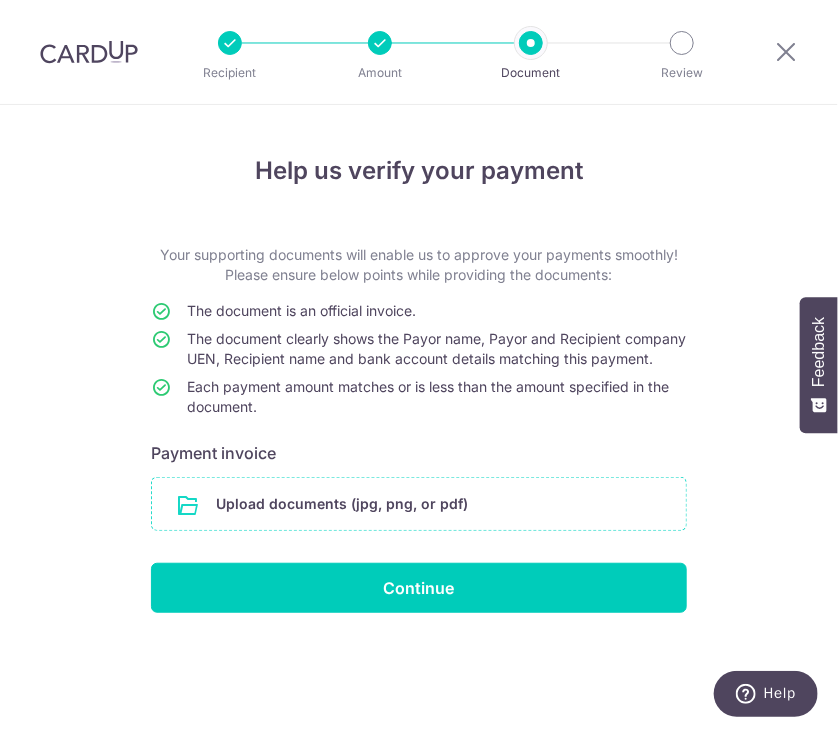 click at bounding box center (419, 504) 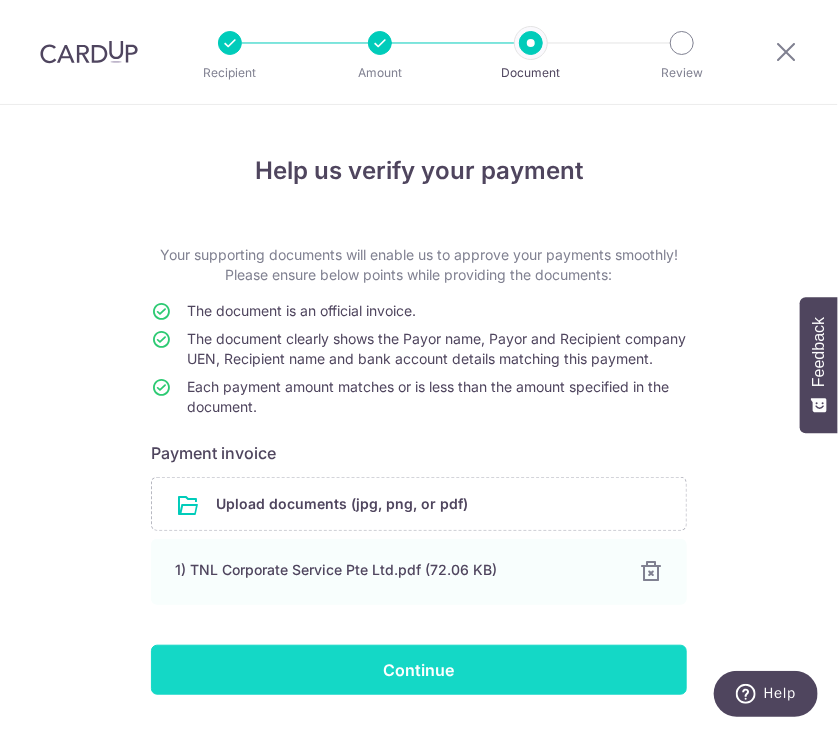 click on "Continue" at bounding box center (419, 670) 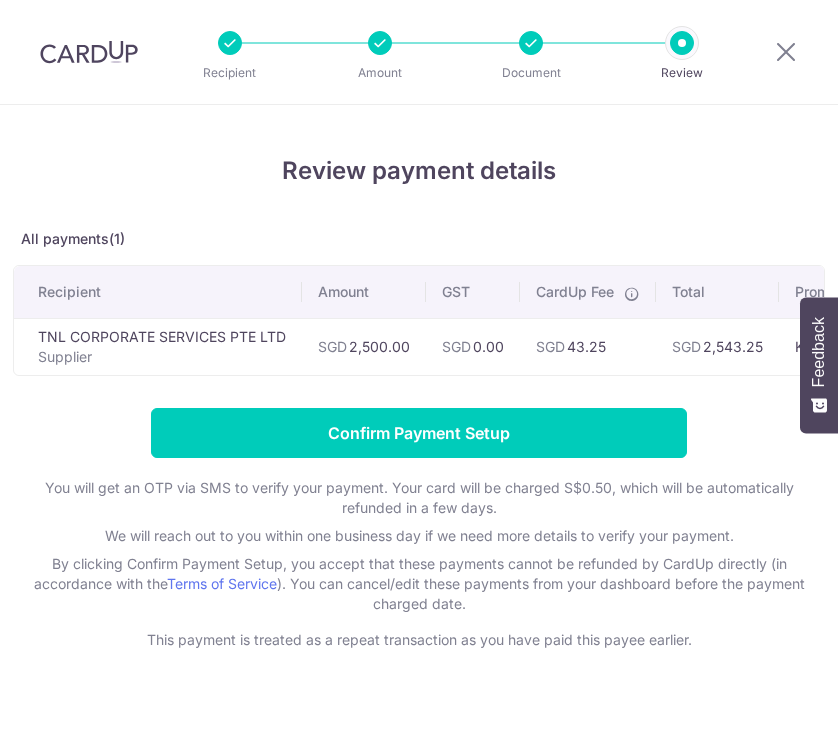 scroll, scrollTop: 0, scrollLeft: 0, axis: both 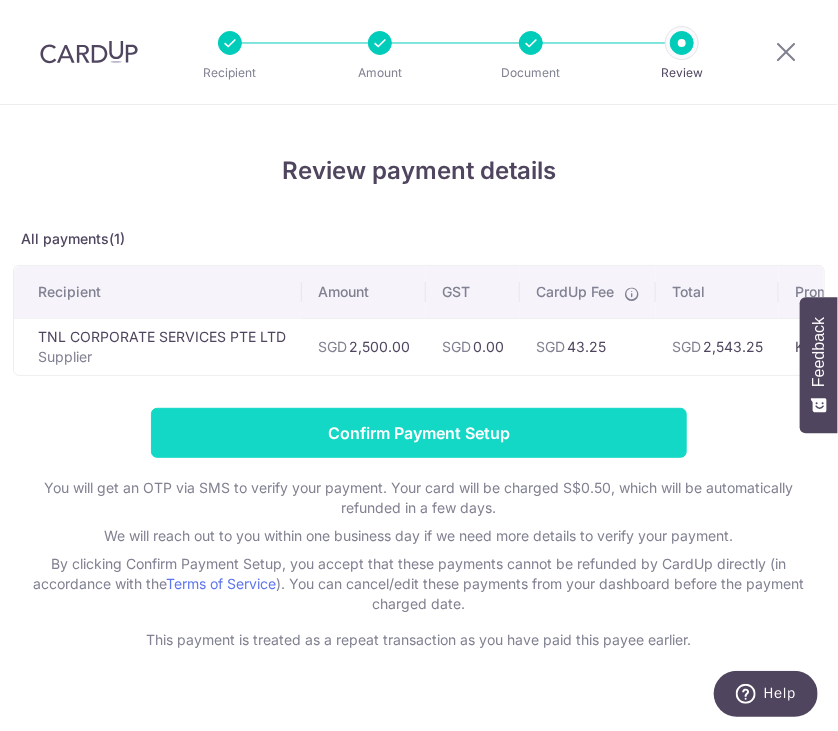 click on "Confirm Payment Setup" at bounding box center (419, 433) 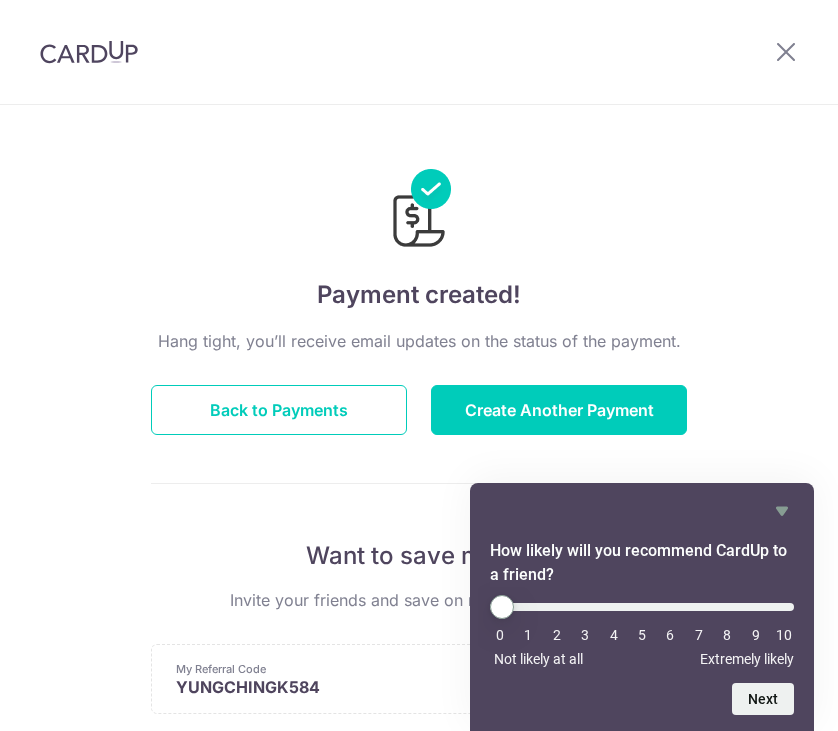 scroll, scrollTop: 0, scrollLeft: 0, axis: both 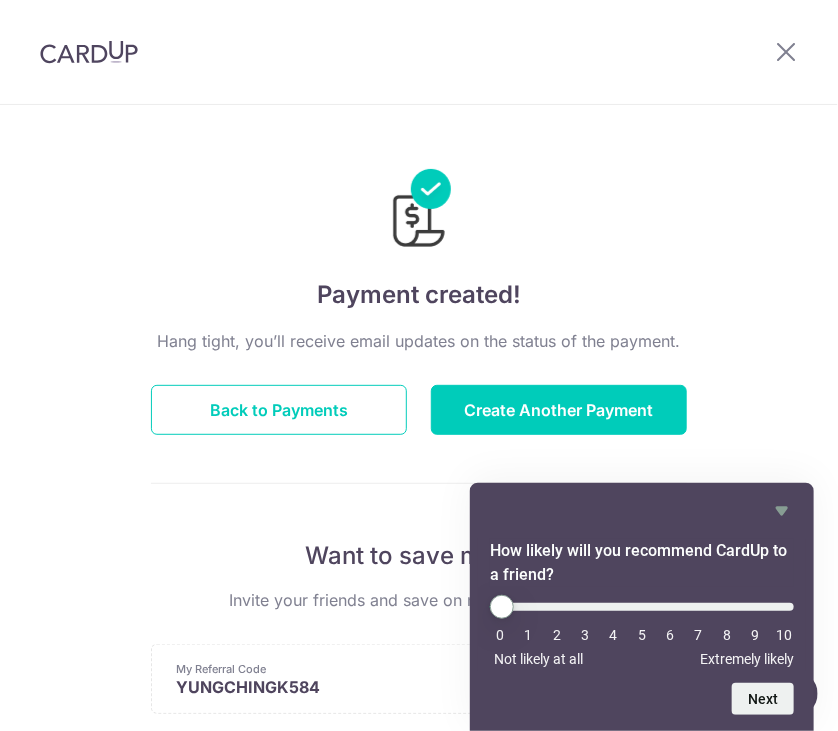 click at bounding box center [419, 52] 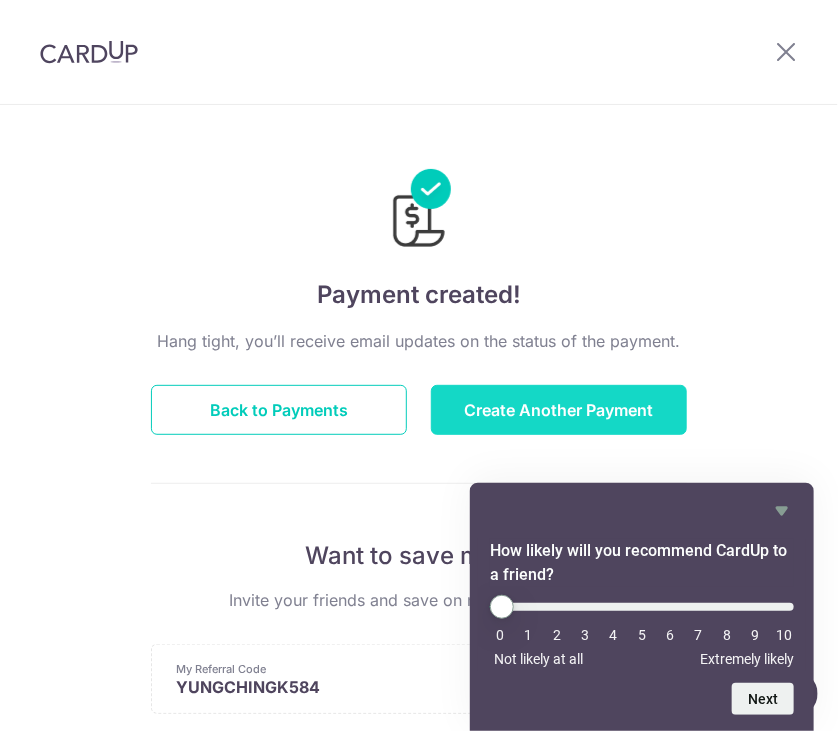 click on "Create Another Payment" at bounding box center [559, 410] 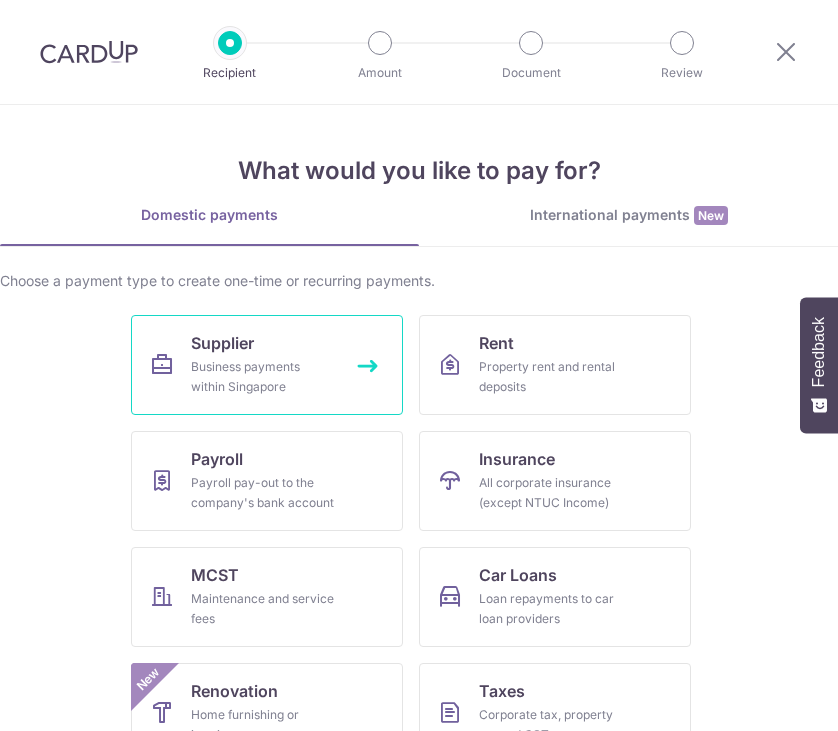 scroll, scrollTop: 0, scrollLeft: 0, axis: both 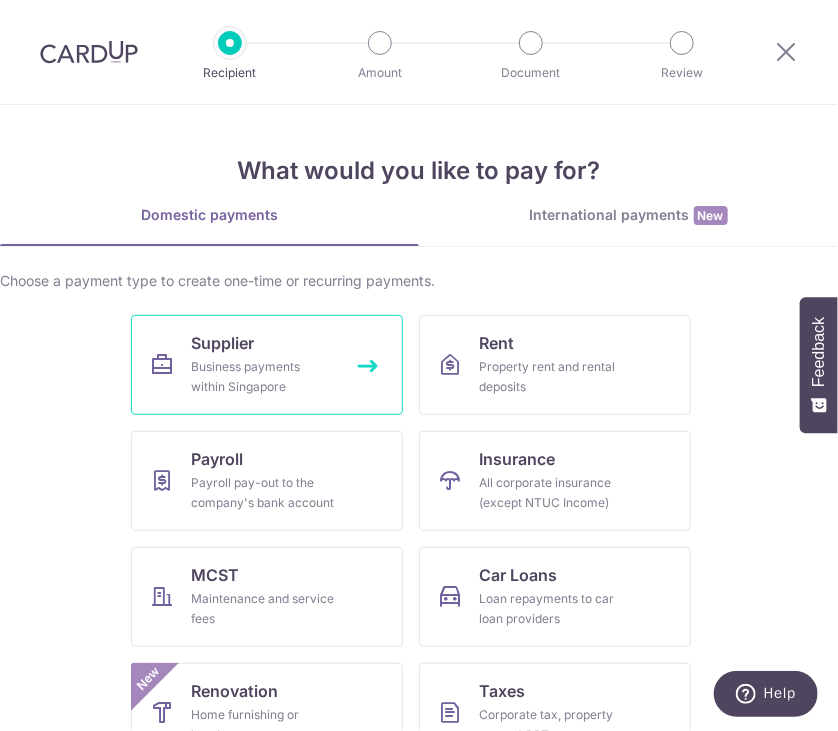 click on "Business payments within Singapore" at bounding box center [263, 377] 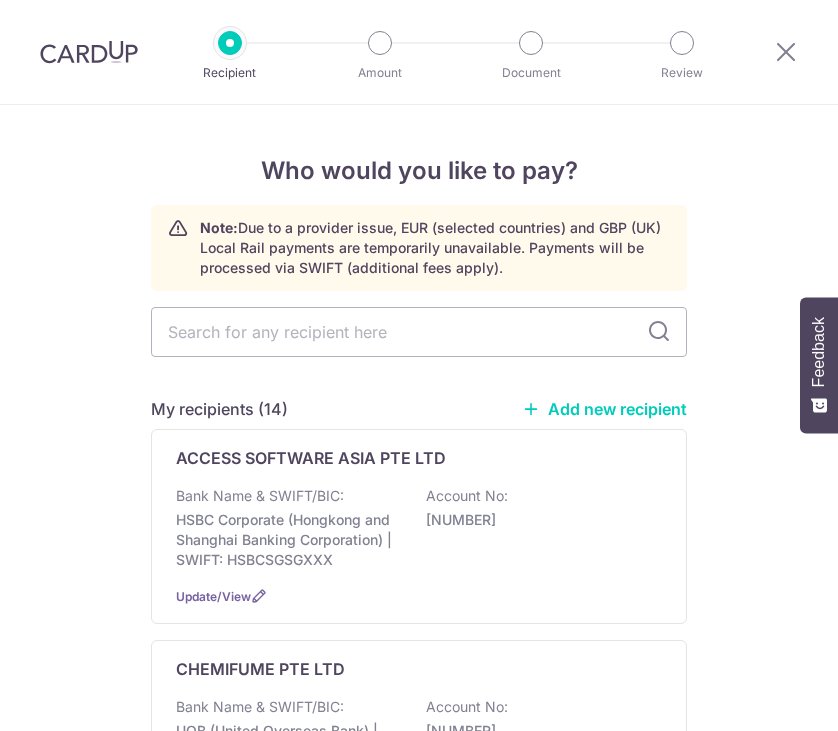 scroll, scrollTop: 0, scrollLeft: 0, axis: both 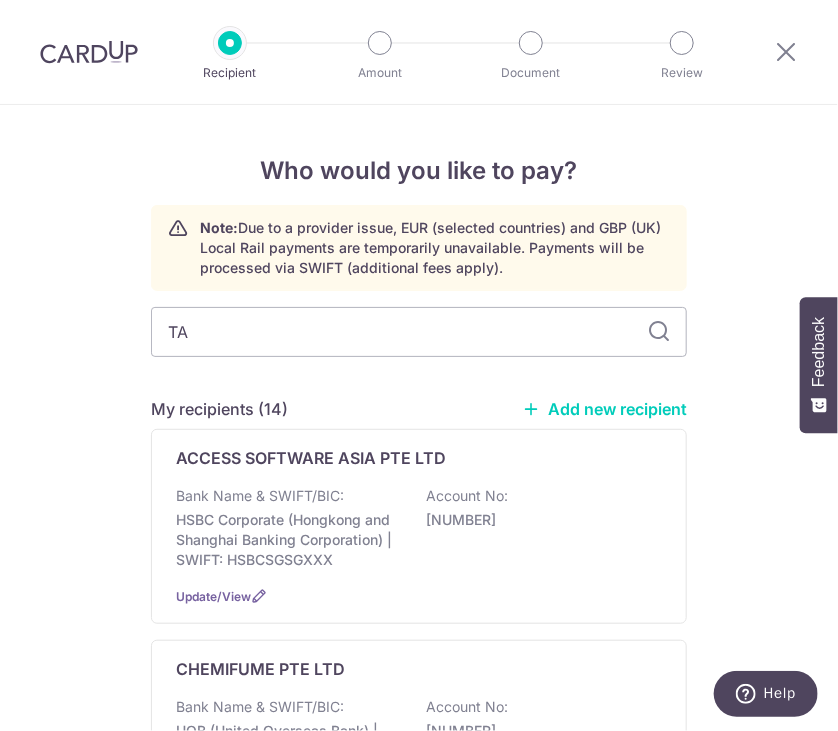 type on "TAK" 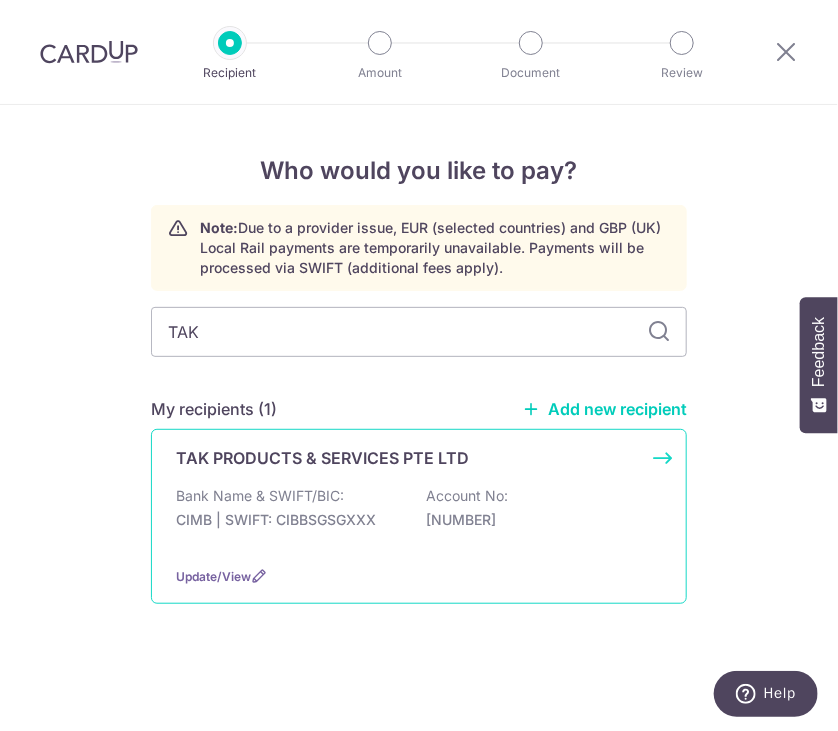 click on "2000356587" at bounding box center [538, 520] 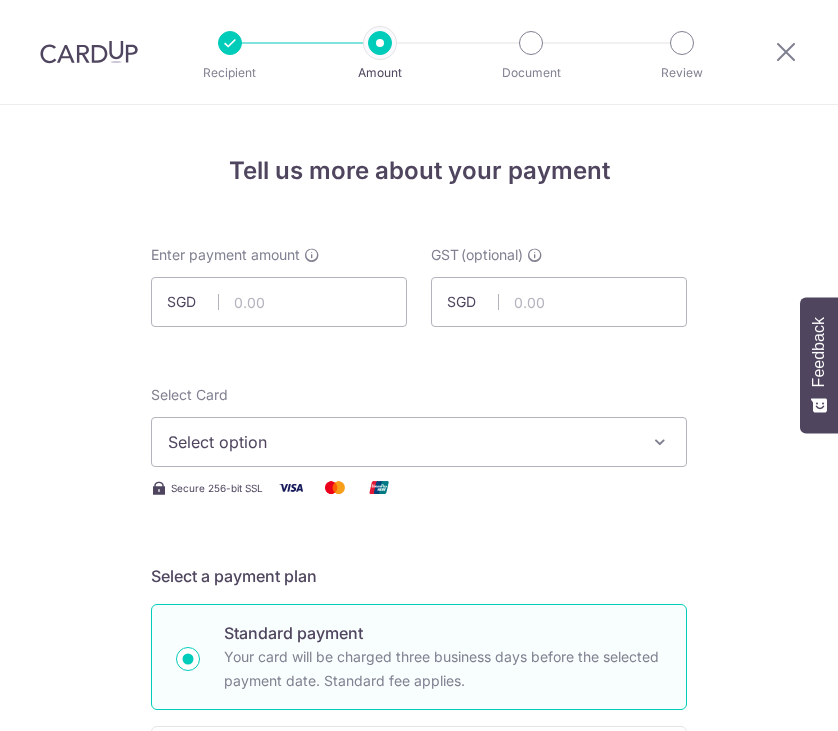 scroll, scrollTop: 0, scrollLeft: 0, axis: both 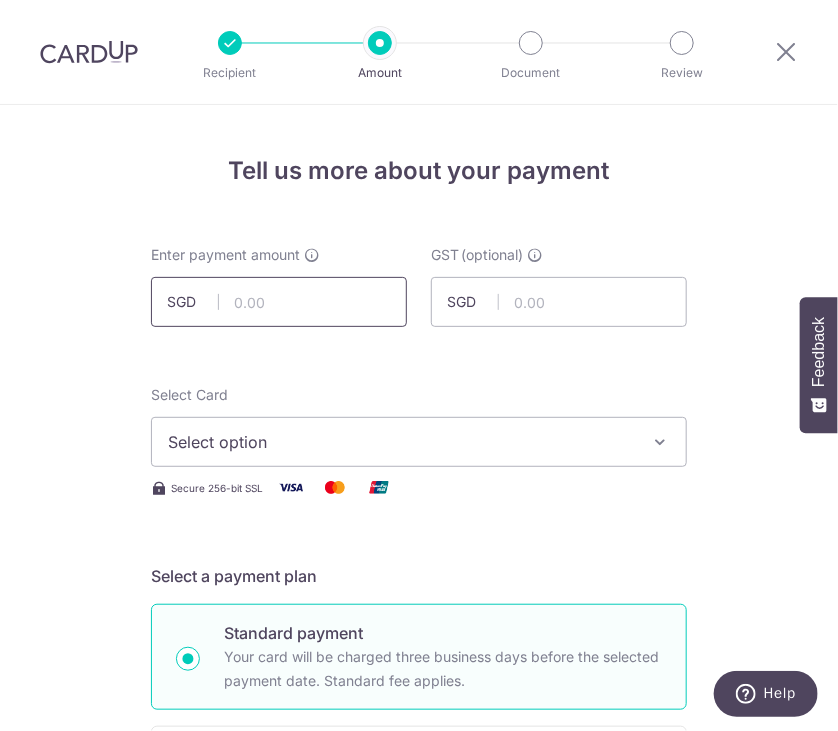 click at bounding box center [279, 302] 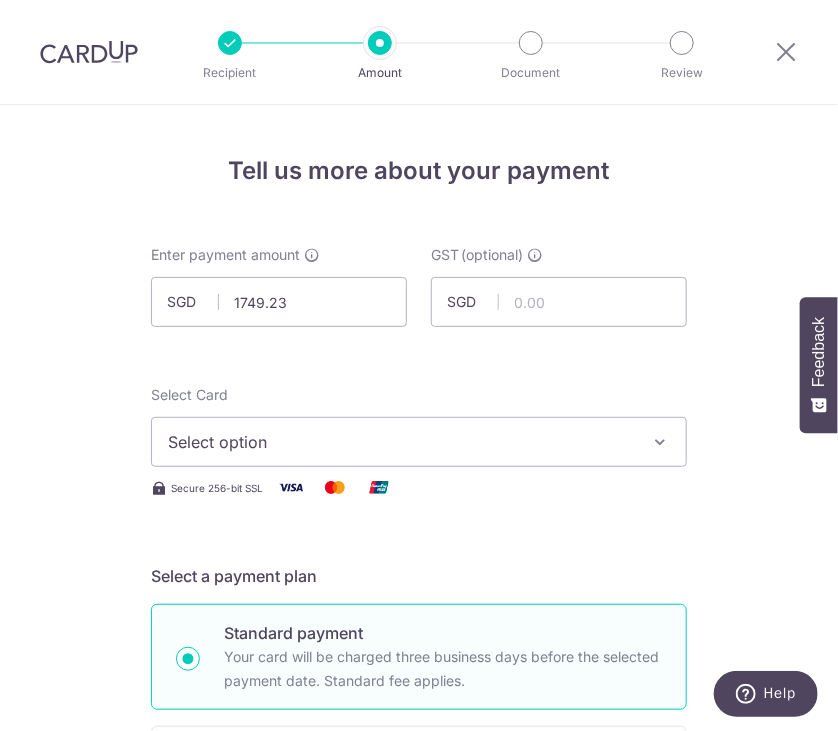 type on "1,749.23" 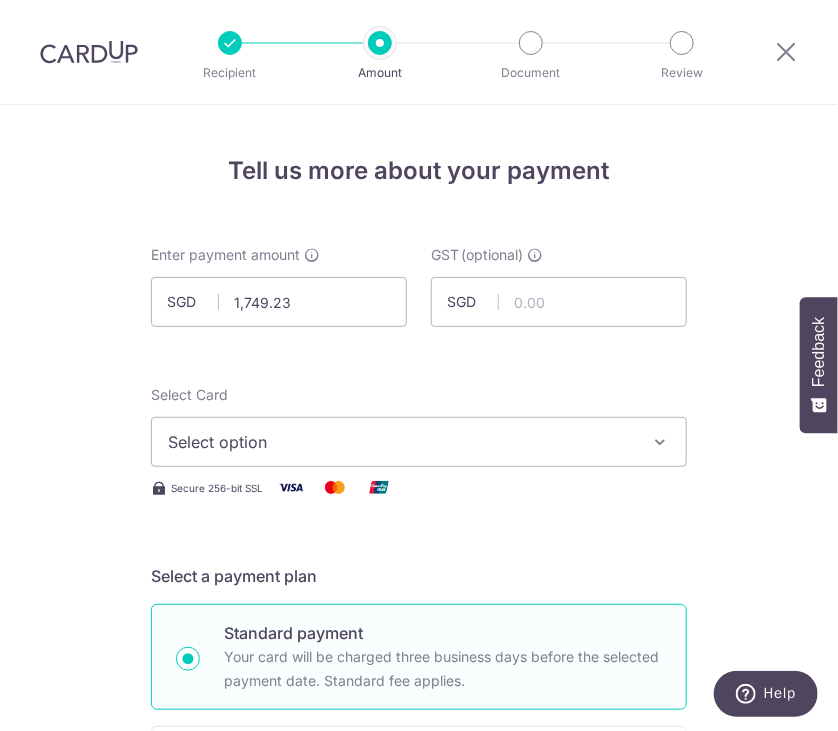 click on "Select option" at bounding box center [419, 442] 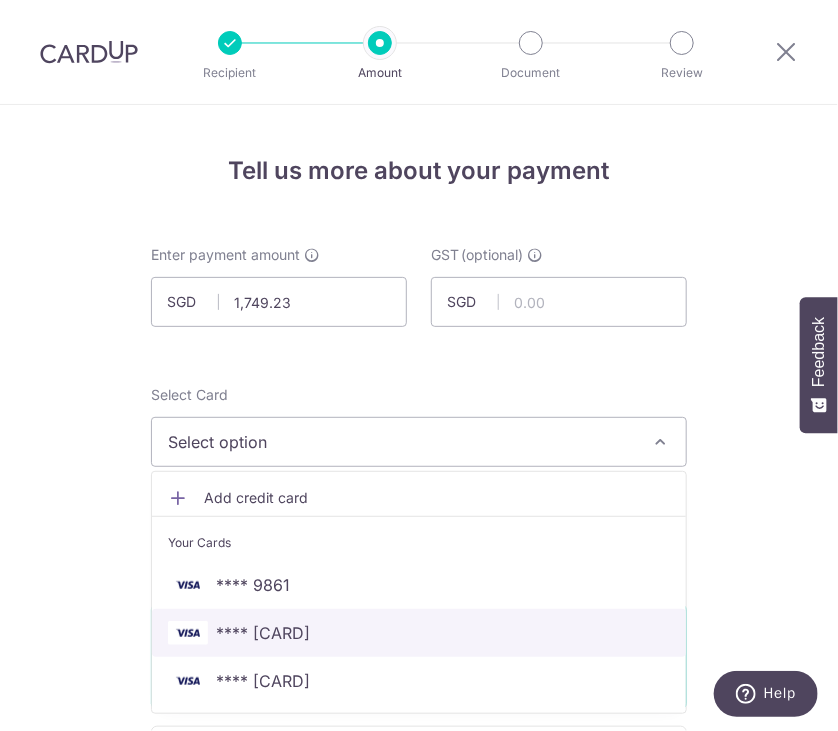 click on "**** [CARD]" at bounding box center [419, 633] 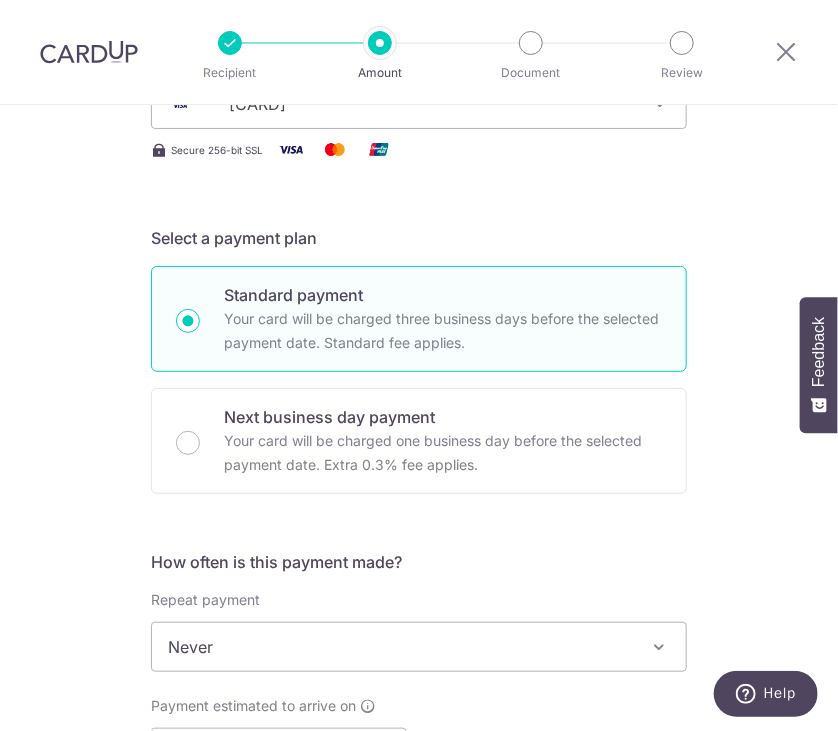 scroll, scrollTop: 500, scrollLeft: 0, axis: vertical 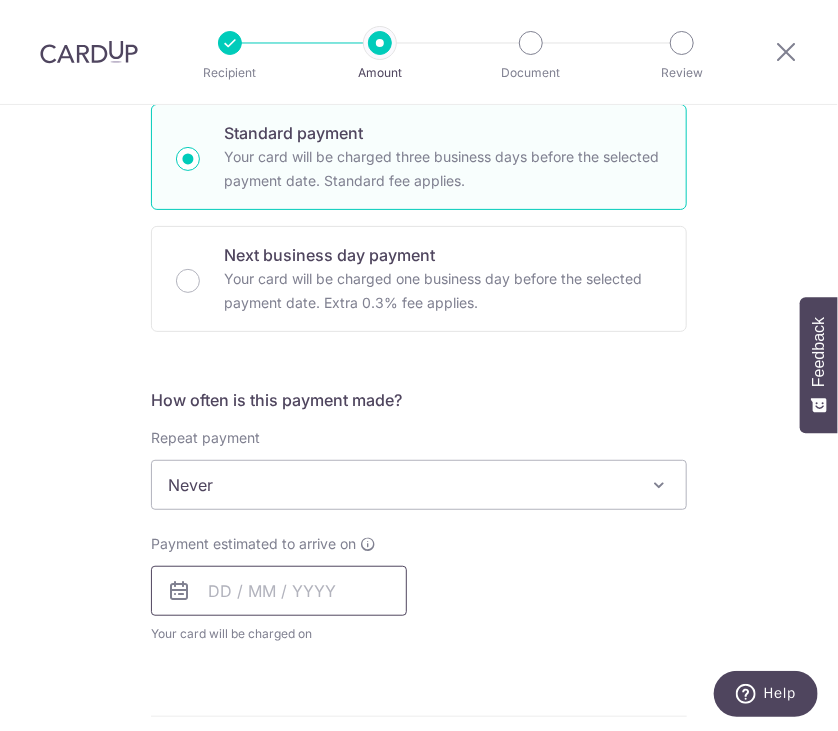 click at bounding box center [279, 591] 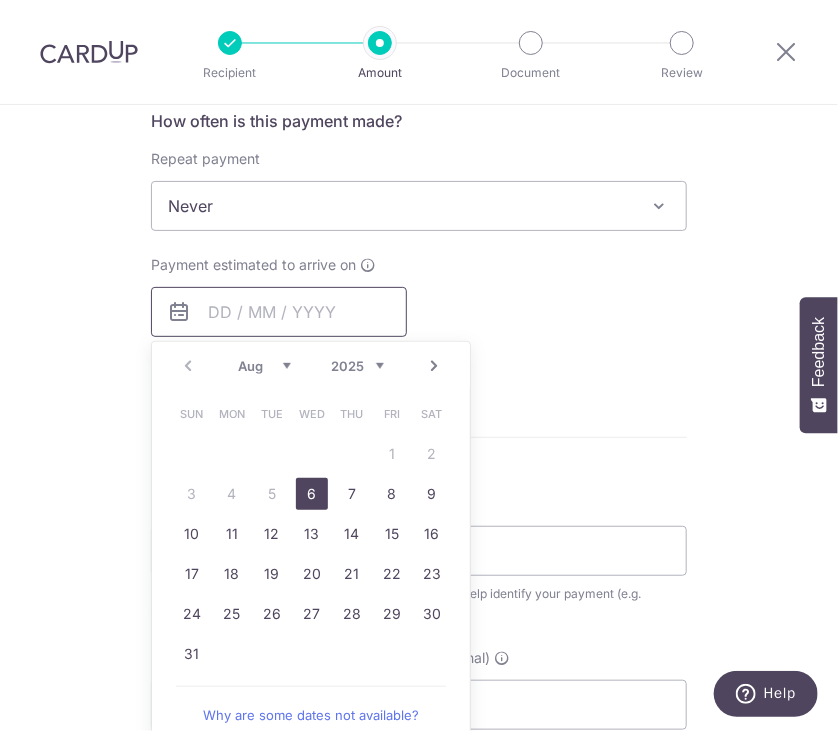 scroll, scrollTop: 800, scrollLeft: 0, axis: vertical 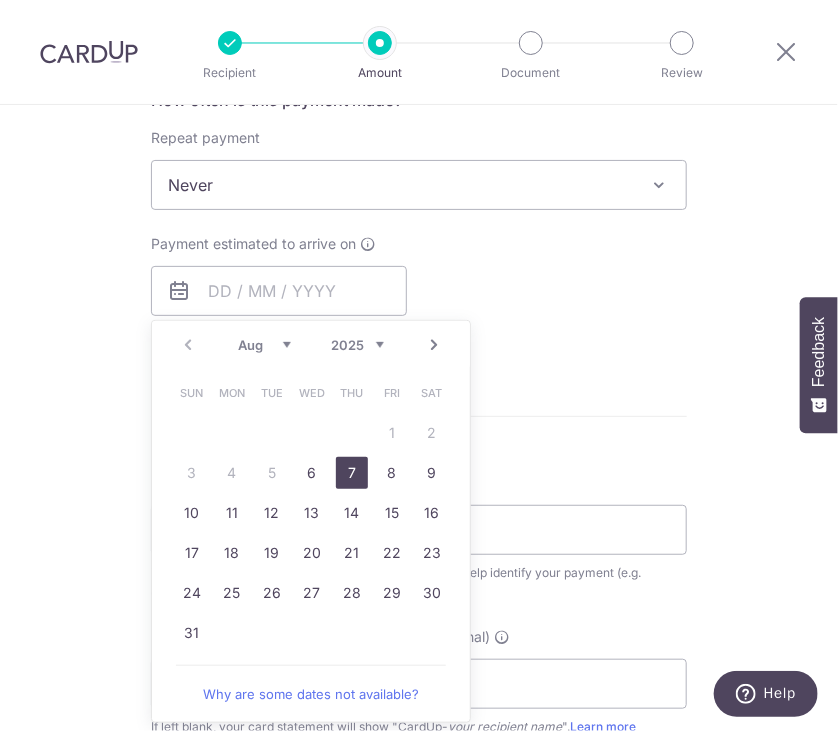 click on "7" at bounding box center (352, 473) 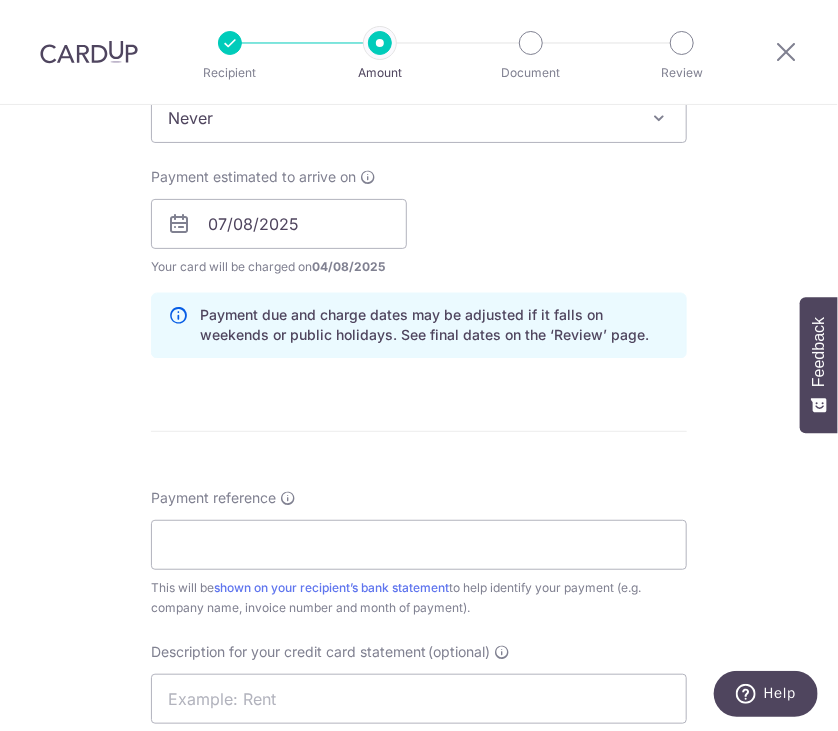 scroll, scrollTop: 1000, scrollLeft: 0, axis: vertical 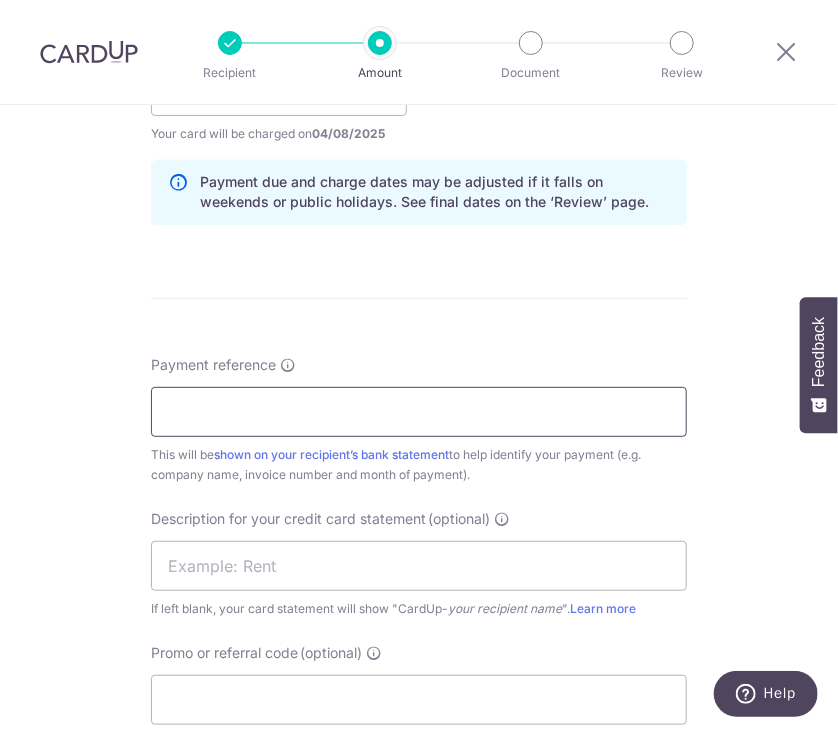 click on "Payment reference" at bounding box center (419, 412) 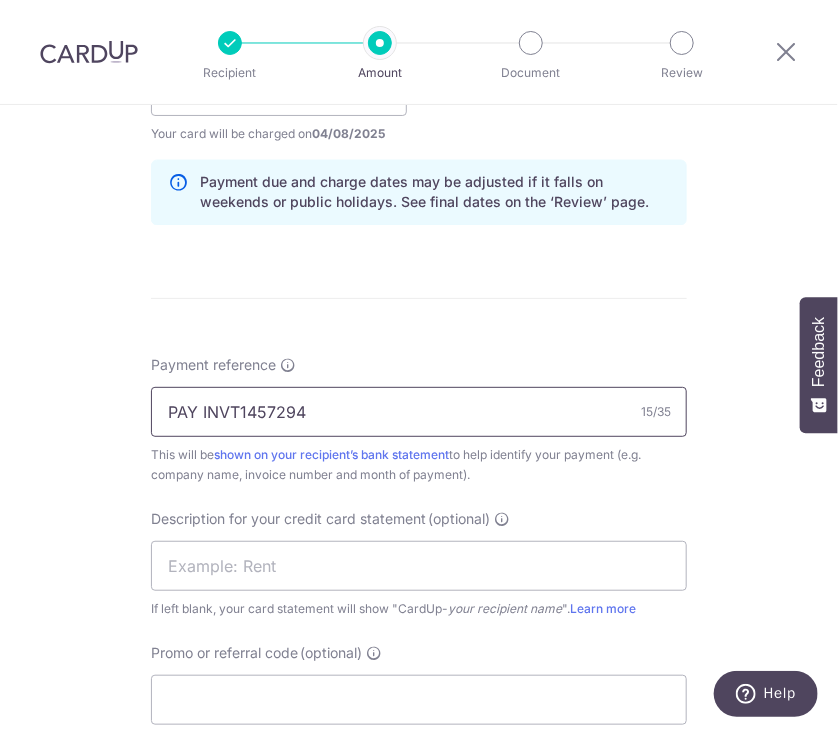 drag, startPoint x: 310, startPoint y: 408, endPoint x: 224, endPoint y: 413, distance: 86.145226 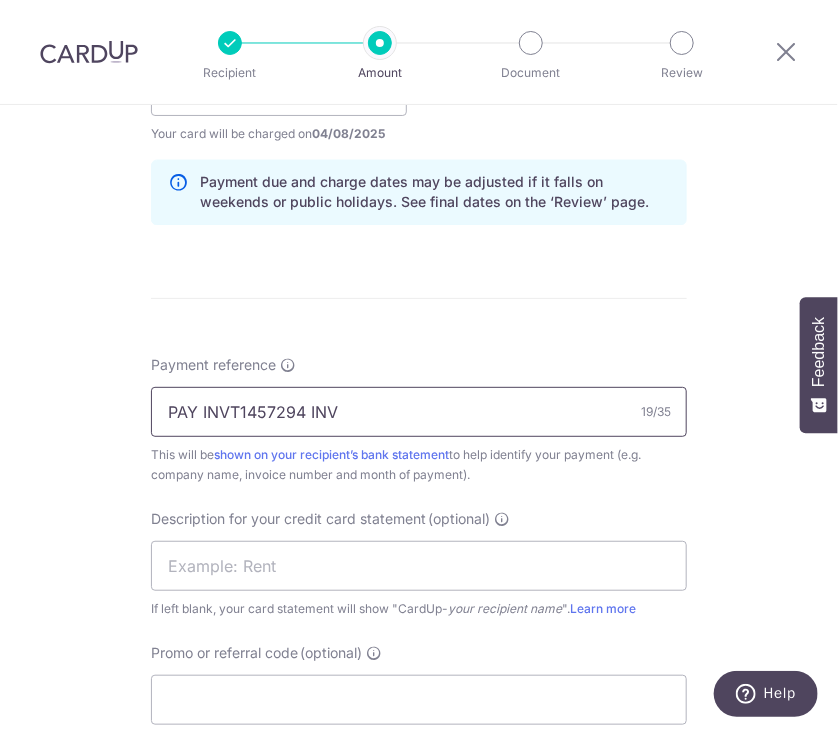 paste on "T1457294" 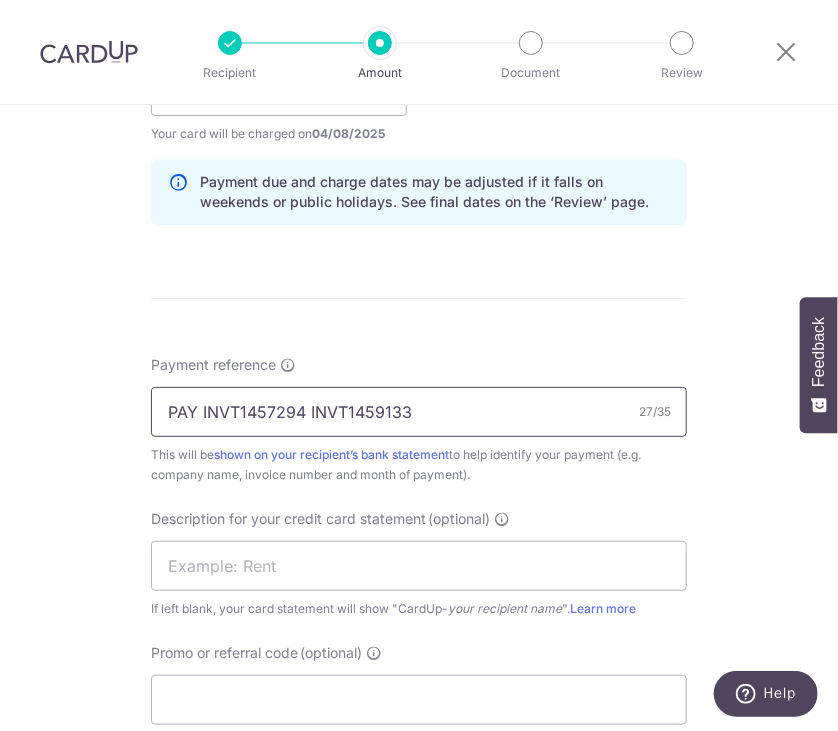 click on "PAY INVT1457294 INVT1459133" at bounding box center (419, 412) 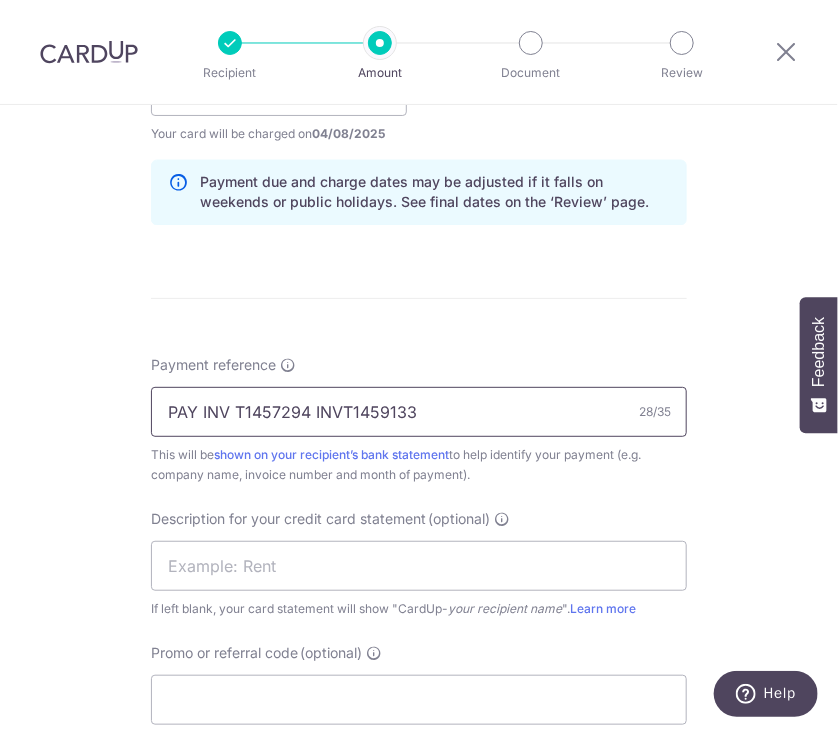 click on "PAY INV T1457294 INVT1459133" at bounding box center [419, 412] 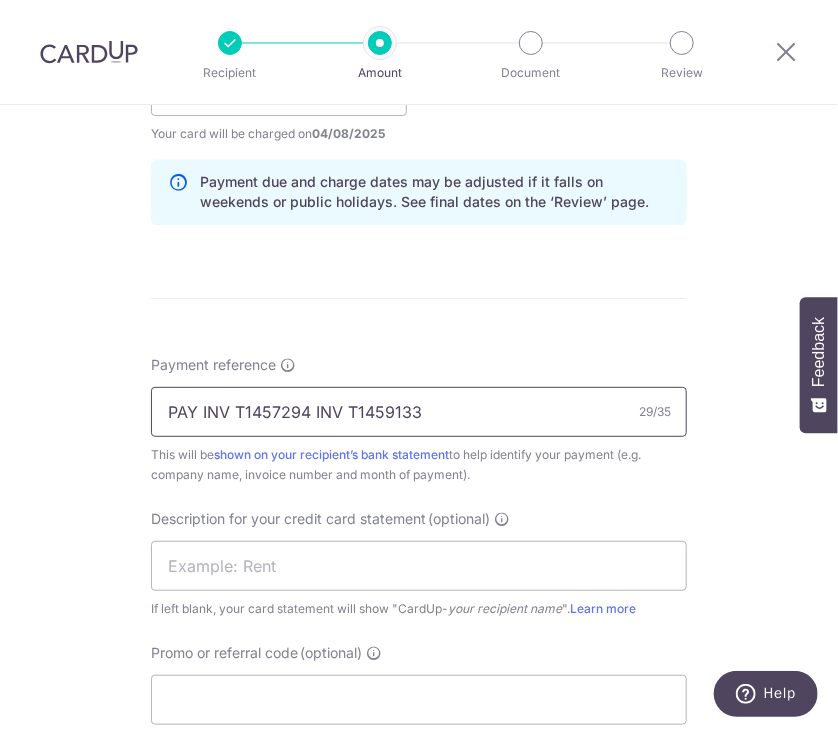 click on "PAY INV T1457294 INV T1459133" at bounding box center (419, 412) 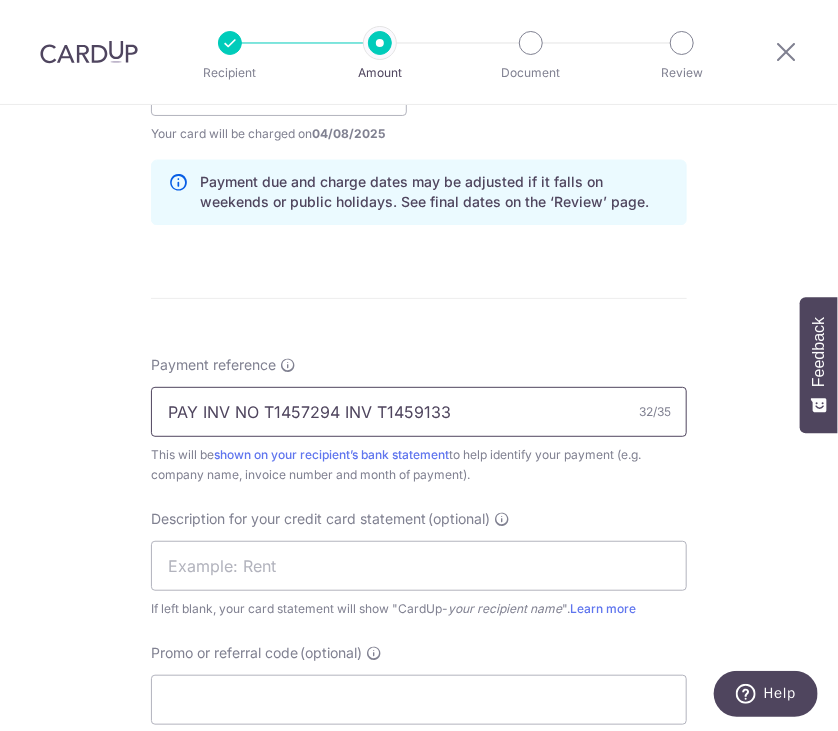 click on "PAY INV NO T1457294 INV T1459133" at bounding box center (419, 412) 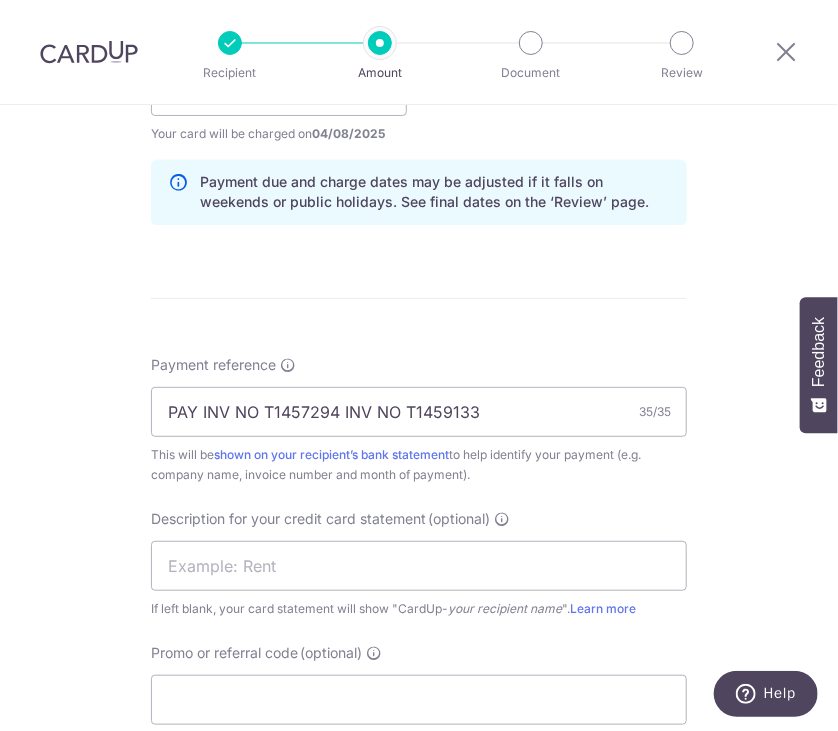 click on "Enter payment amount
SGD
1,749.23
1749.23
GST
(optional)
SGD
Select Card
**** 8296
Add credit card
Your Cards
**** 9861
**** 8296
**** 5156
Secure 256-bit SSL" at bounding box center (419, 145) 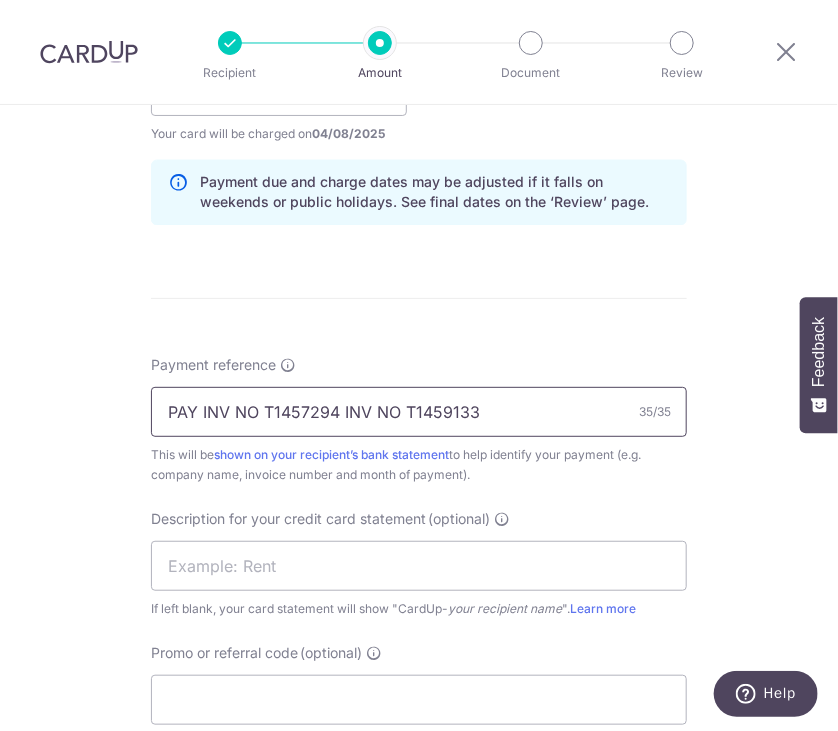click on "PAY INV NO T1457294 INV NO T1459133" at bounding box center [419, 412] 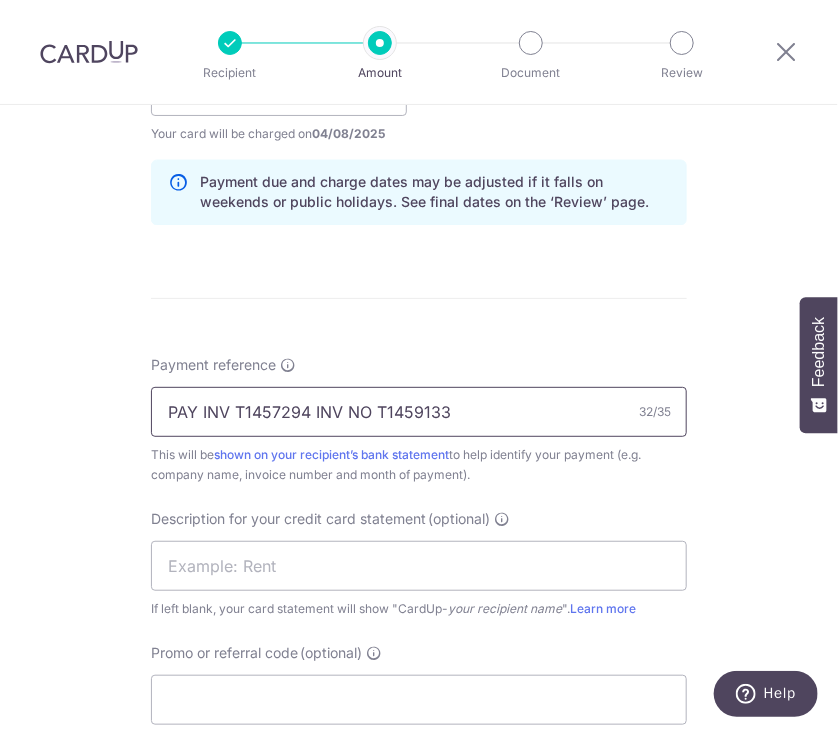 click on "PAY INV T1457294 INV NO T1459133" at bounding box center [419, 412] 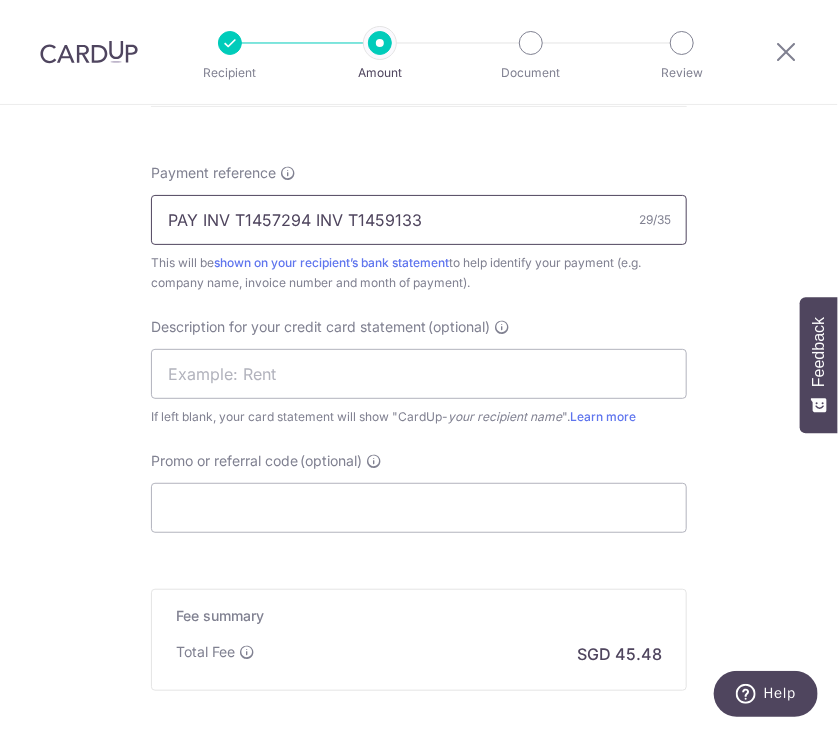 scroll, scrollTop: 1200, scrollLeft: 0, axis: vertical 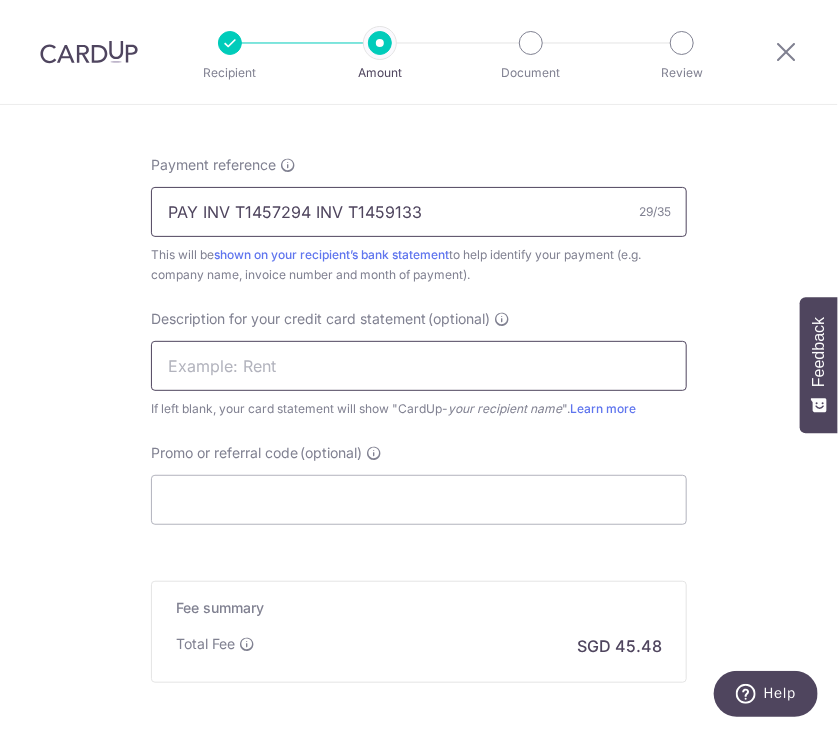 type on "PAY INV T1457294 INV T1459133" 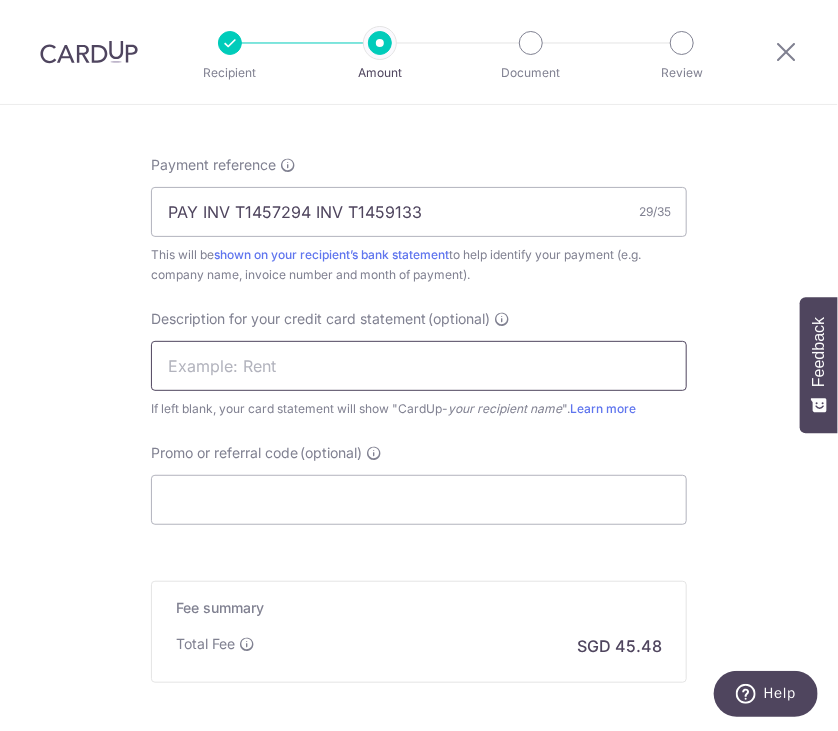 click at bounding box center [419, 366] 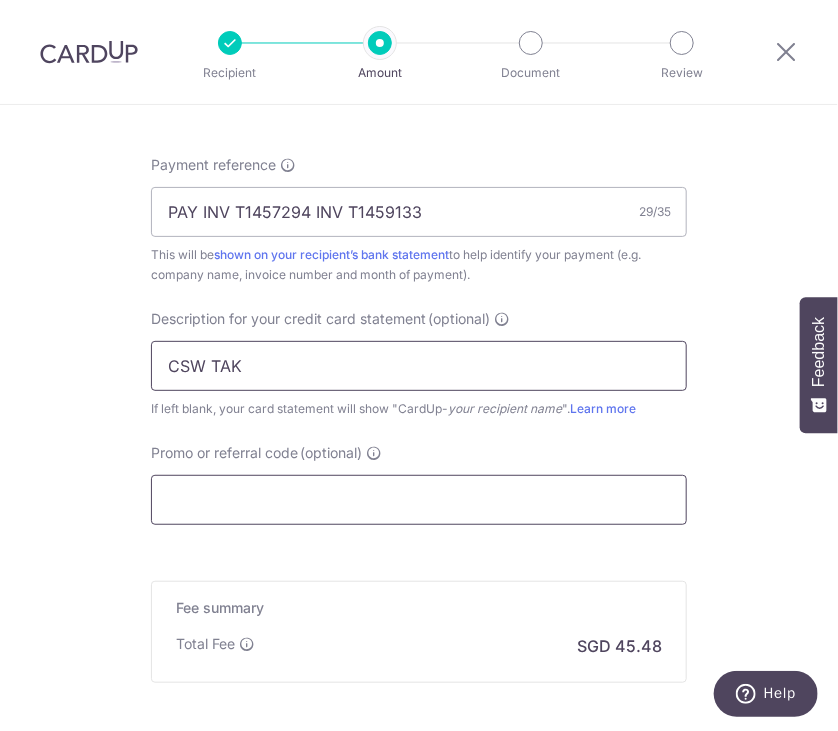 type on "CSW TAK" 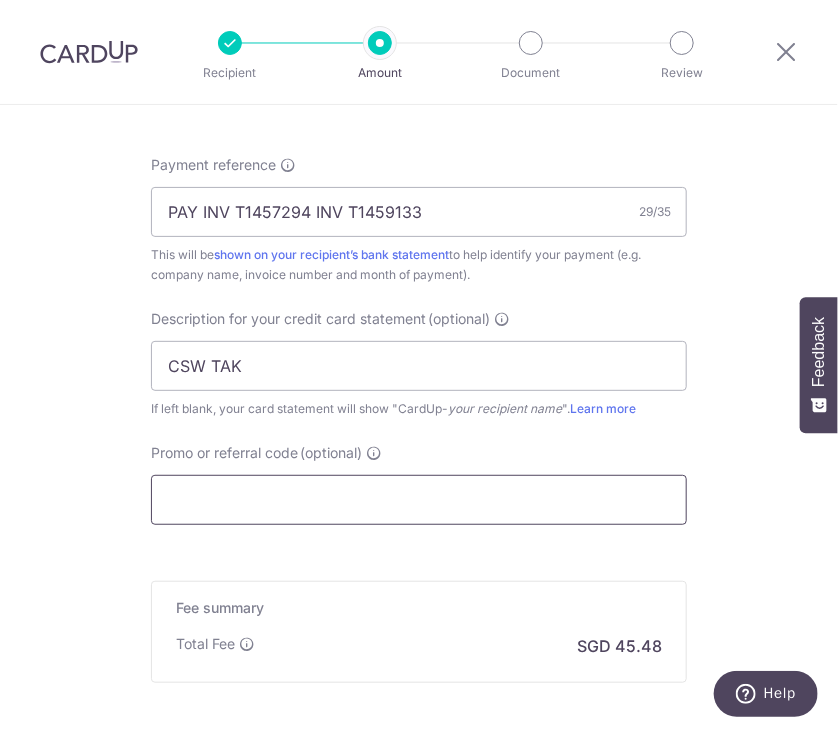 click on "Promo or referral code
(optional)" at bounding box center [419, 500] 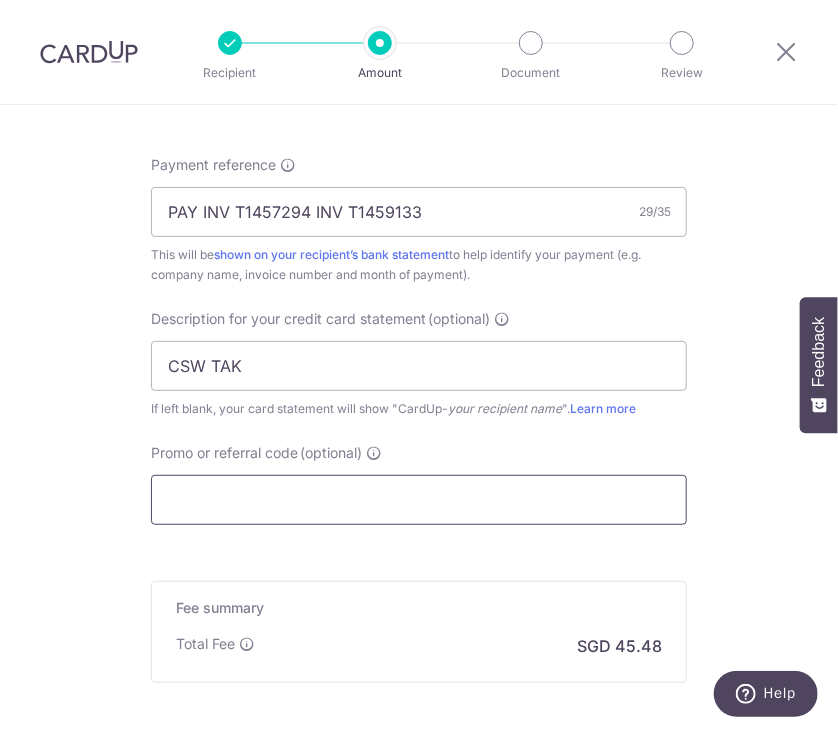 type on "KAO173" 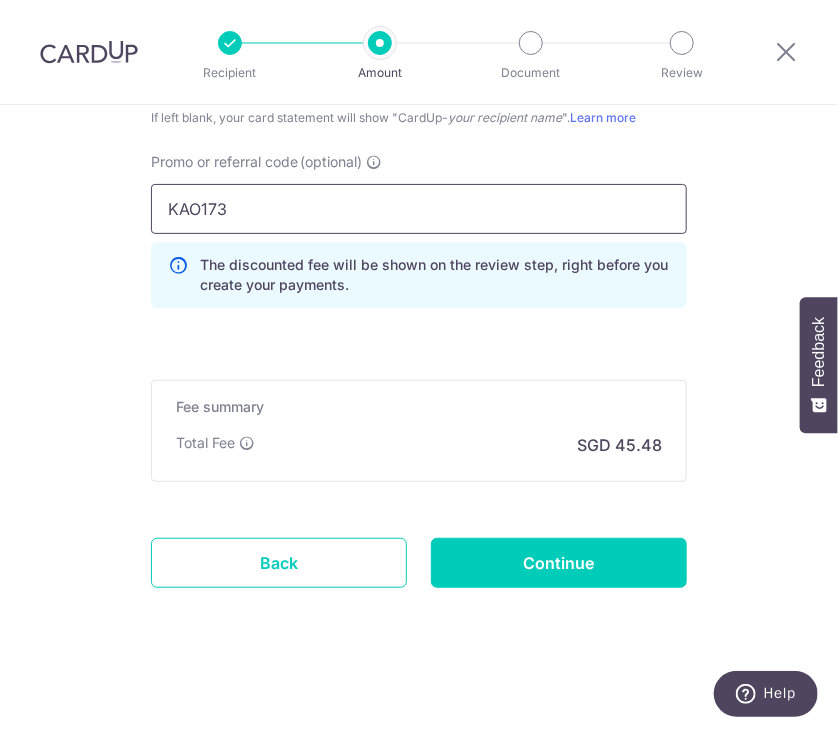 scroll, scrollTop: 1494, scrollLeft: 0, axis: vertical 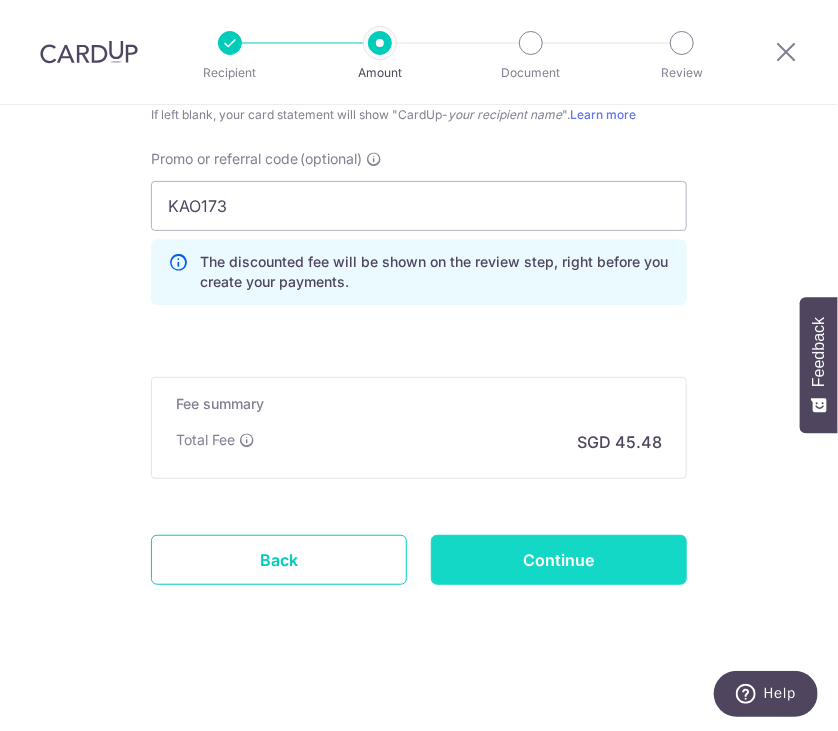click on "Continue" at bounding box center (559, 560) 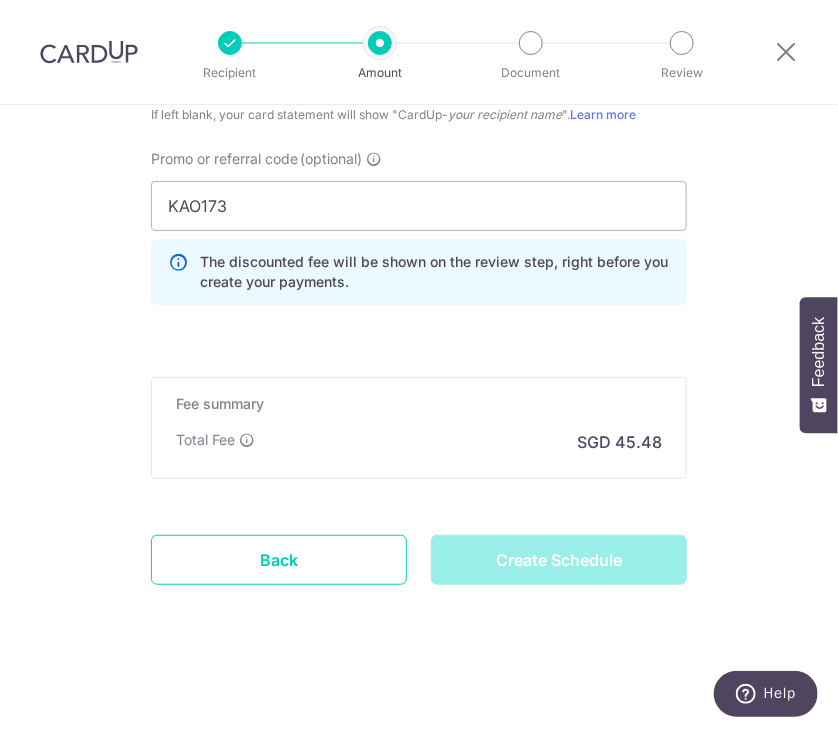 type on "Create Schedule" 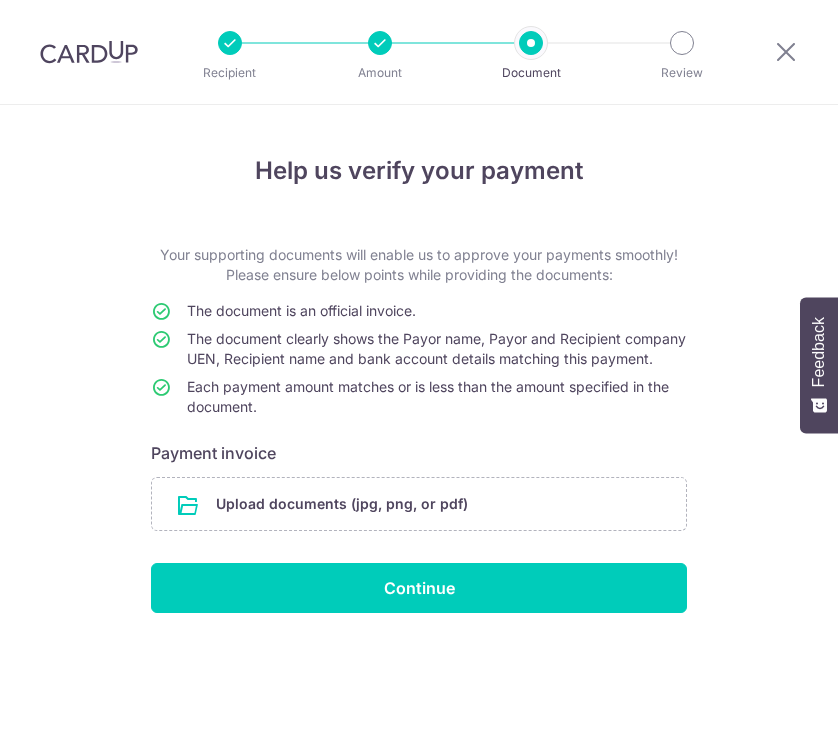 scroll, scrollTop: 0, scrollLeft: 0, axis: both 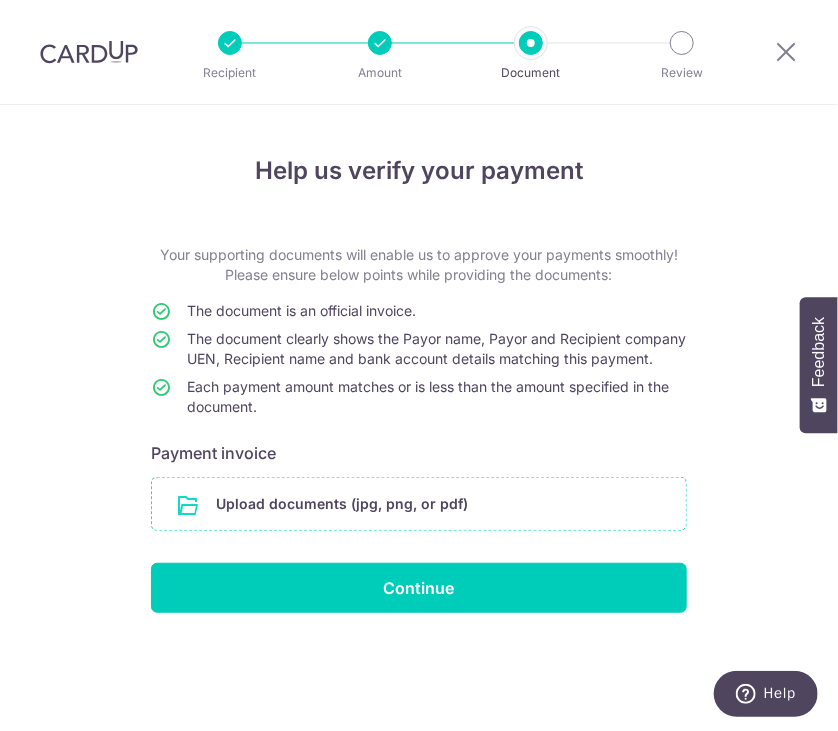 click at bounding box center (419, 504) 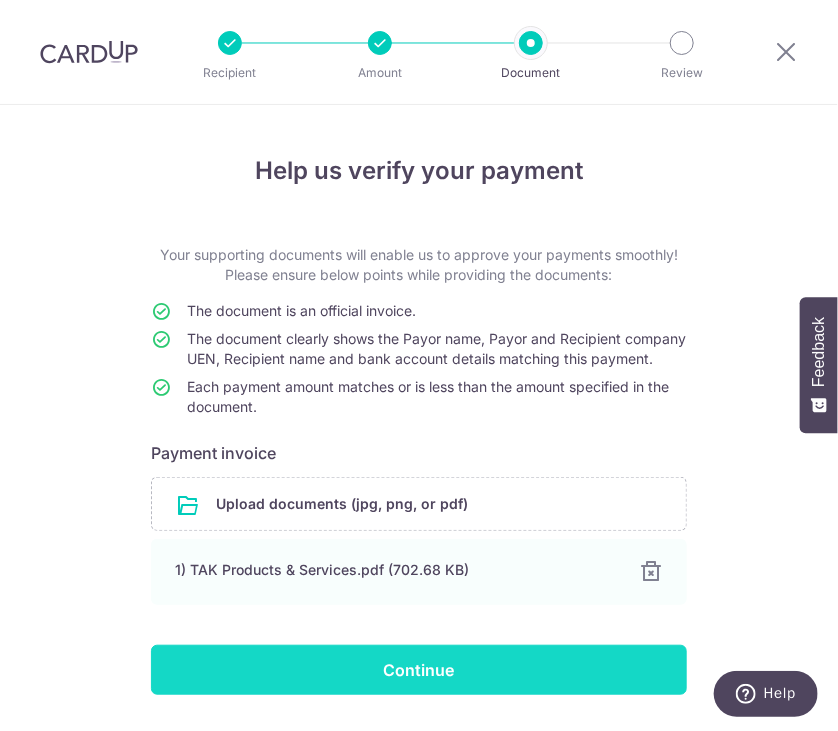 click on "Continue" at bounding box center (419, 670) 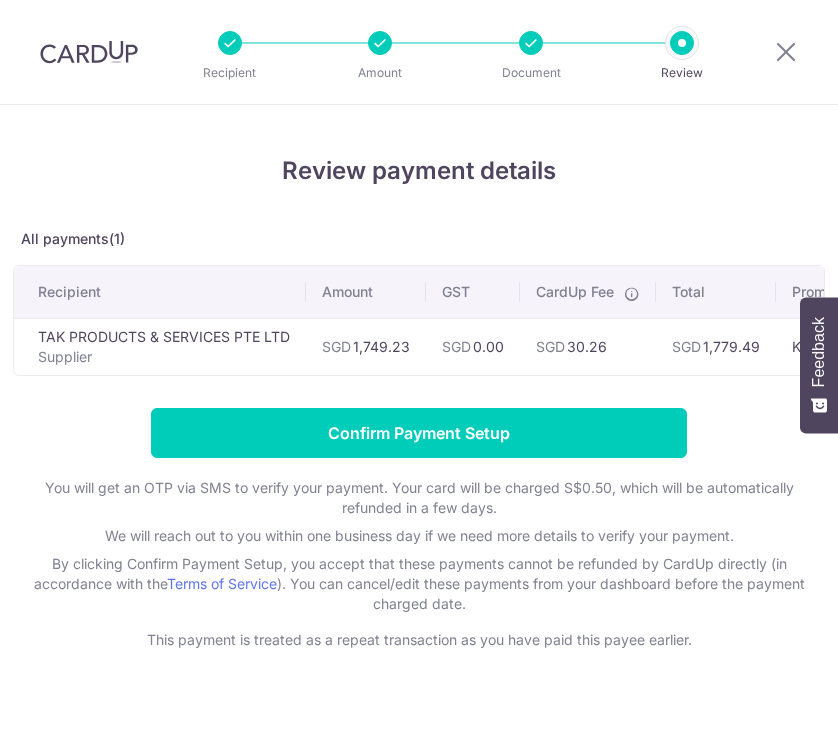 scroll, scrollTop: 0, scrollLeft: 0, axis: both 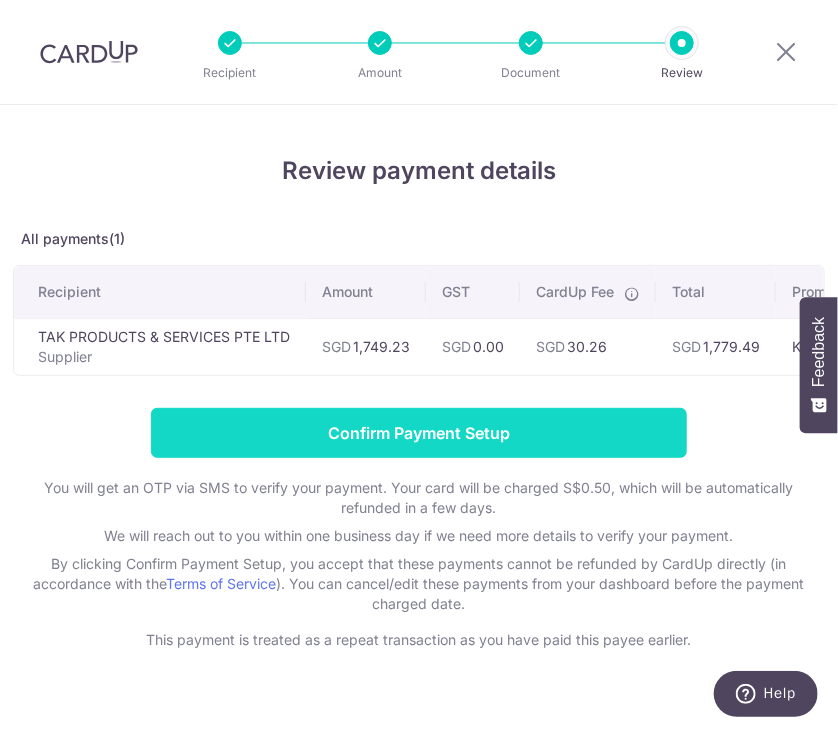 click on "Confirm Payment Setup" at bounding box center (419, 433) 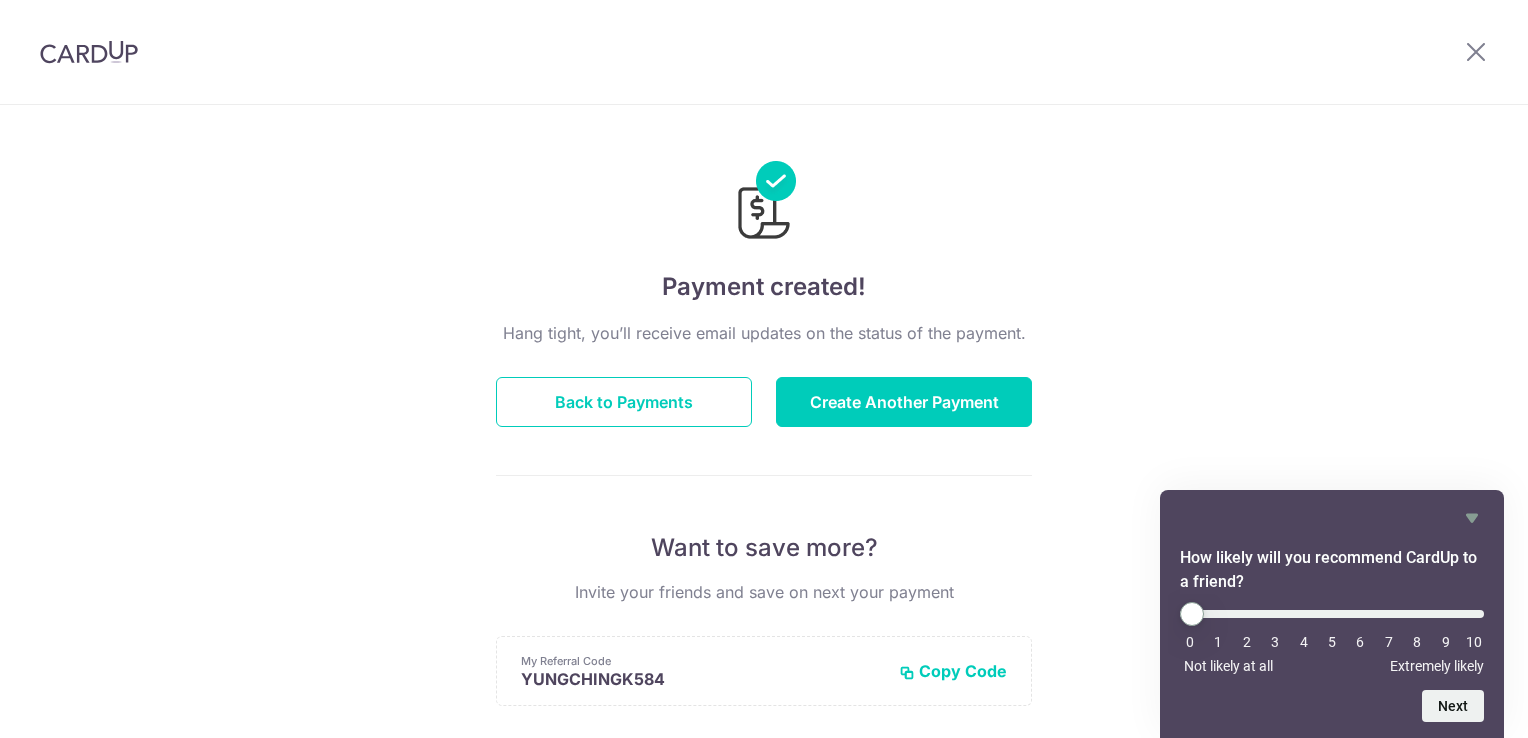 scroll, scrollTop: 0, scrollLeft: 0, axis: both 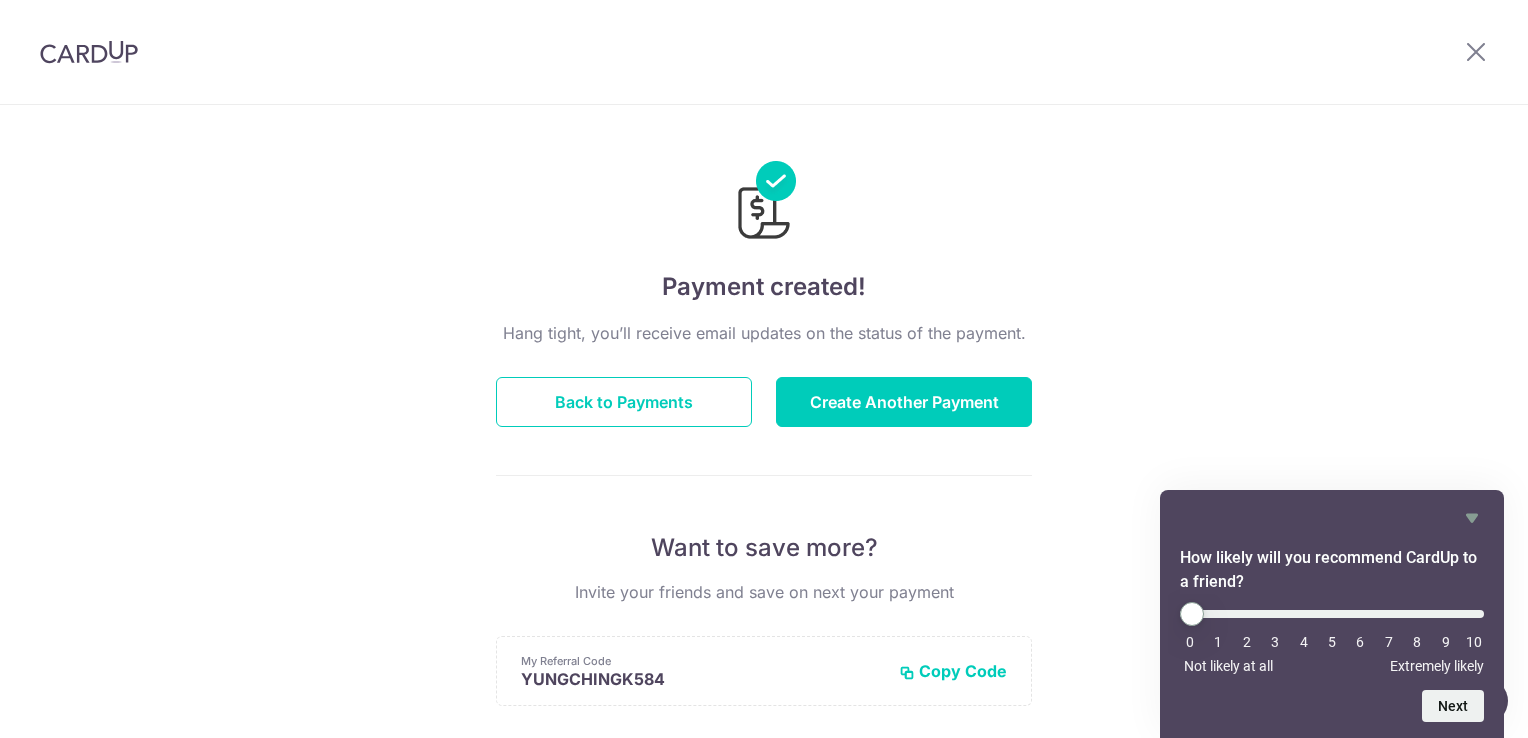 click on "Payment created!
Hang tight, you’ll receive email updates on the status of the payment.
Back to Payments
Create Another Payment
Want to save more?
Invite your friends and save on next your payment
My Referral Code
YUNGCHINGK584
Copy Code
Copied
Facebook
Twitter
WhatsApp
Email" at bounding box center [764, 639] 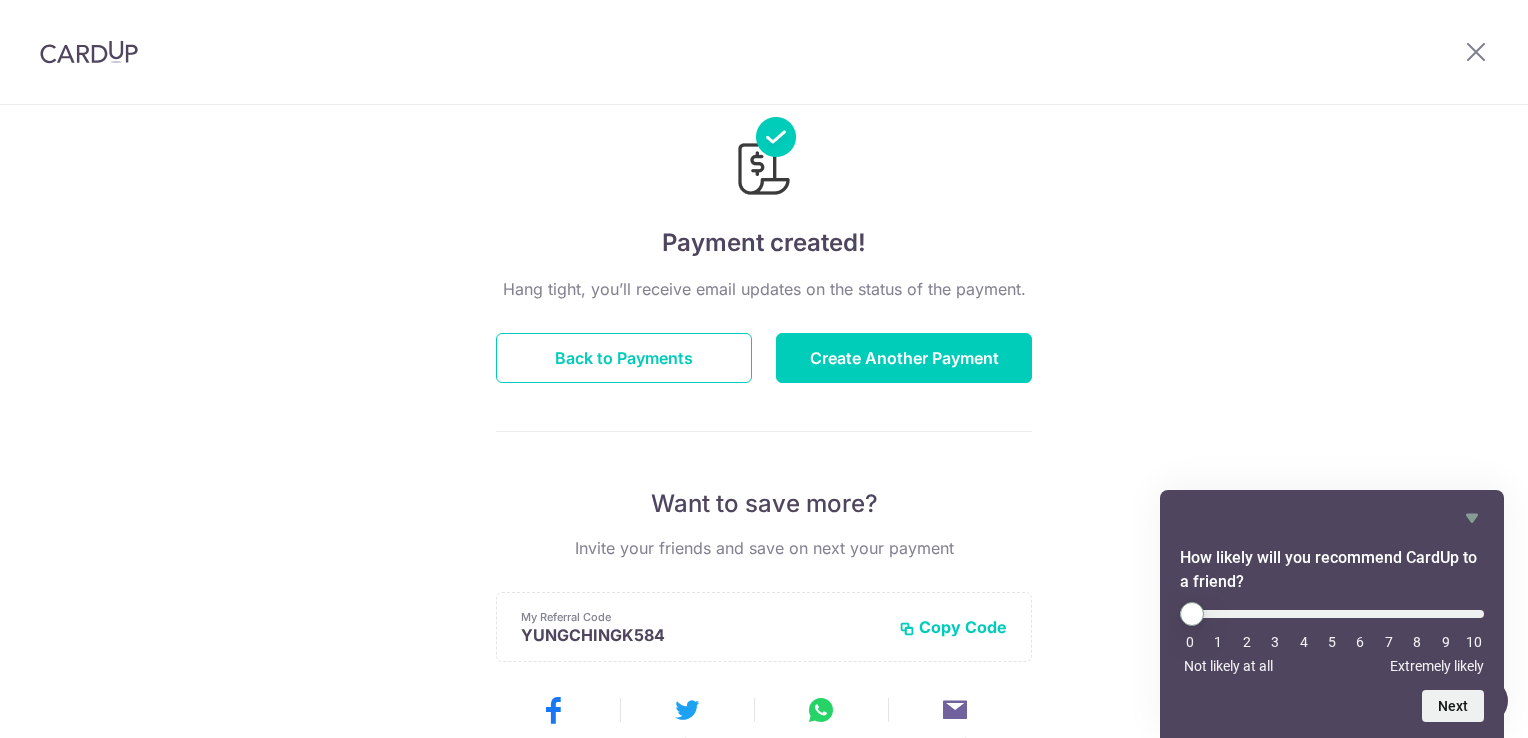 scroll, scrollTop: 0, scrollLeft: 0, axis: both 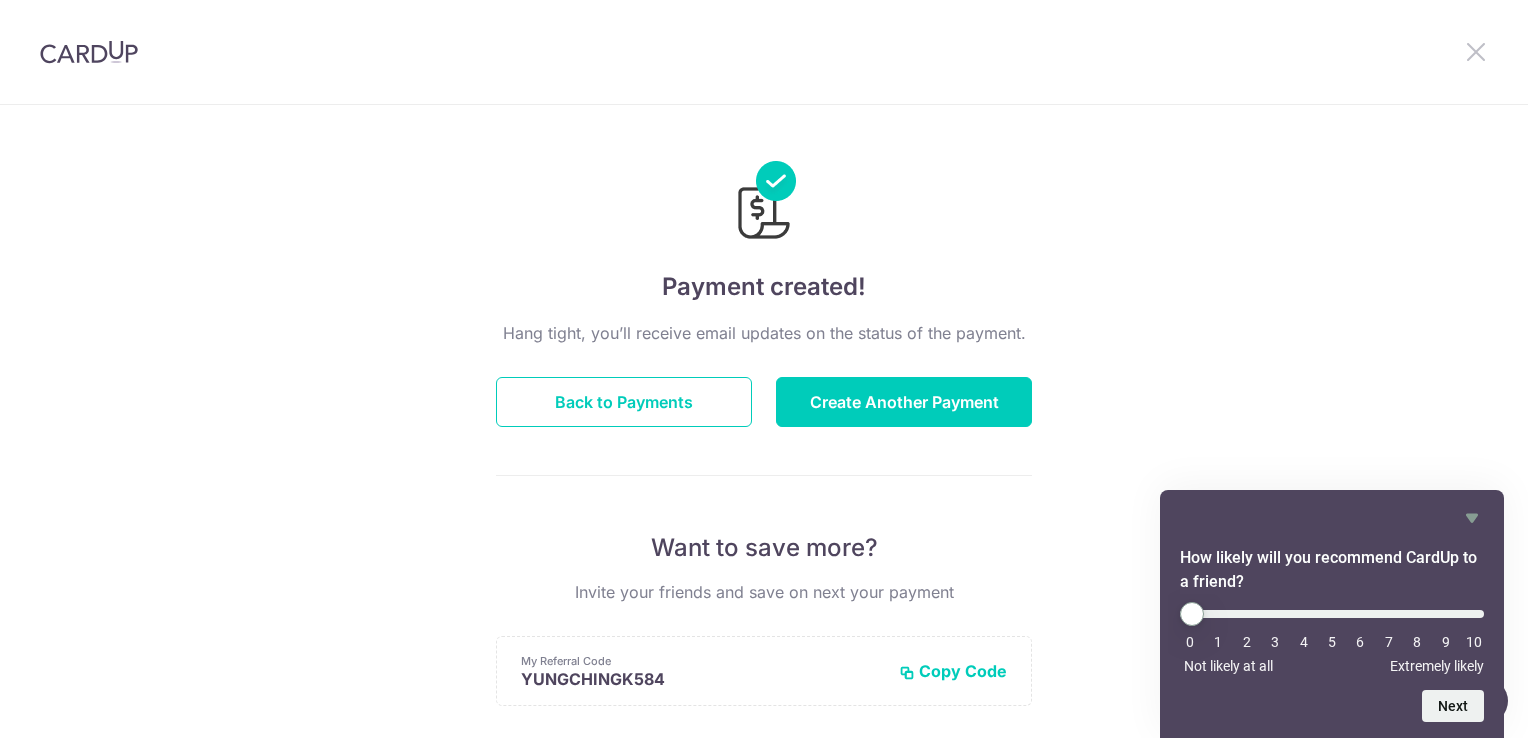 click at bounding box center [1476, 51] 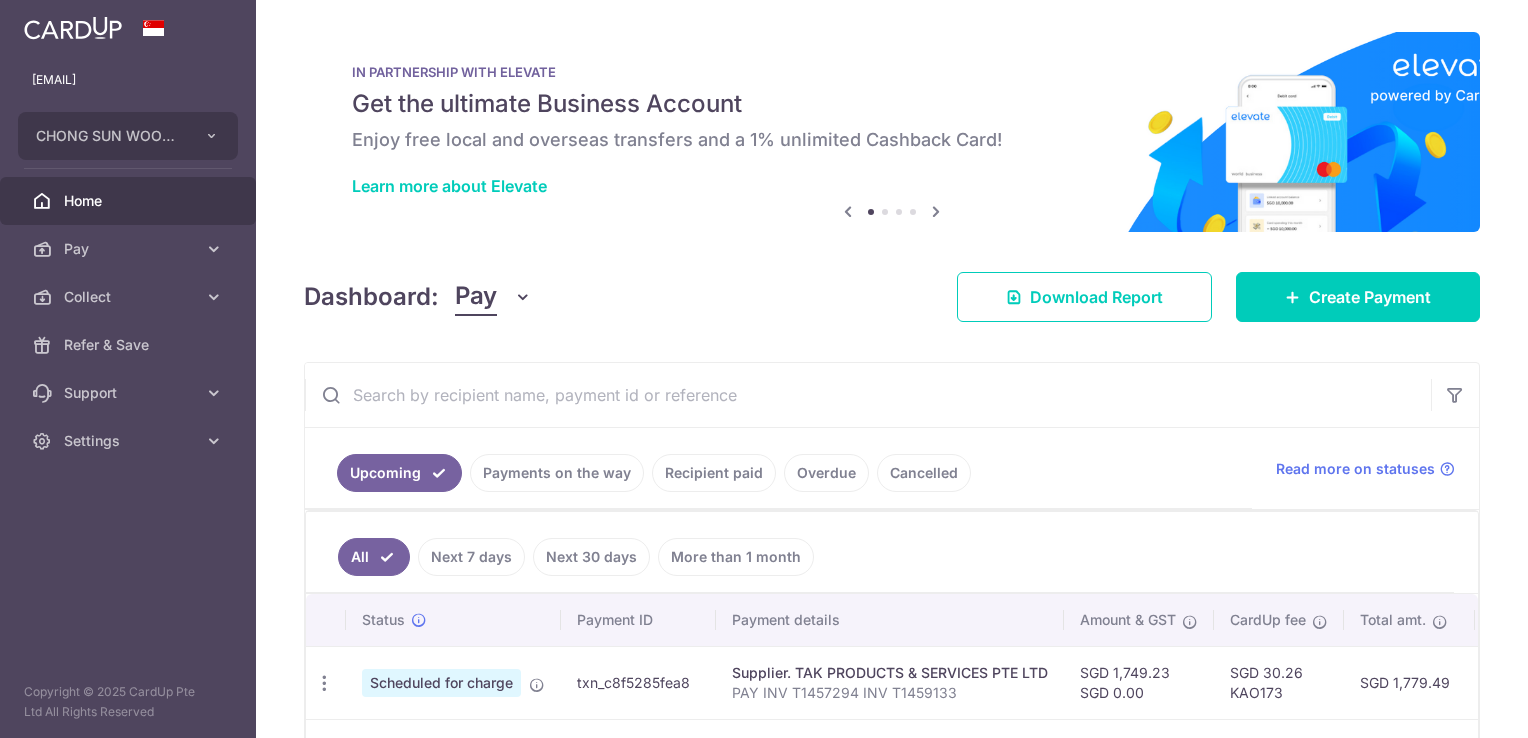 scroll, scrollTop: 0, scrollLeft: 0, axis: both 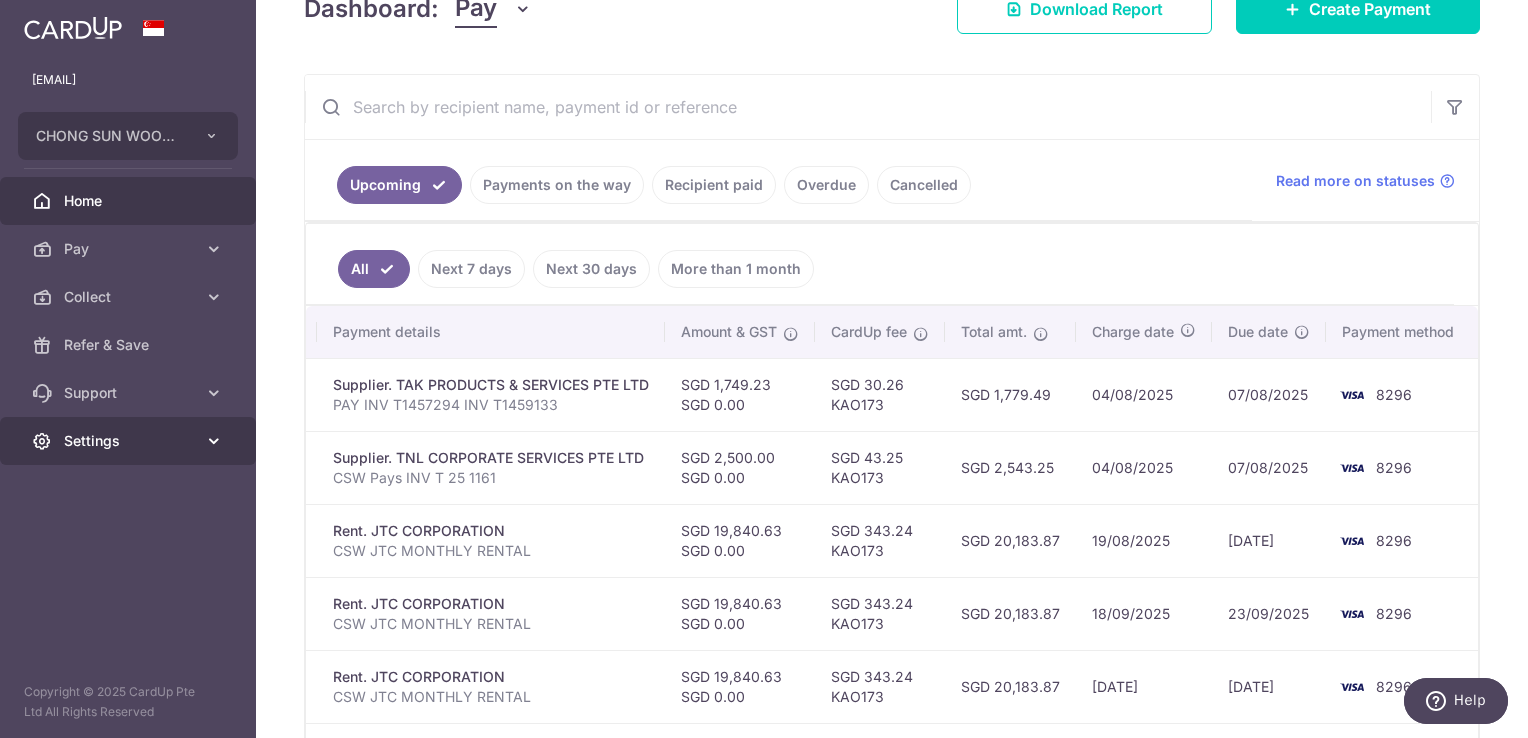 click on "Settings" at bounding box center [130, 441] 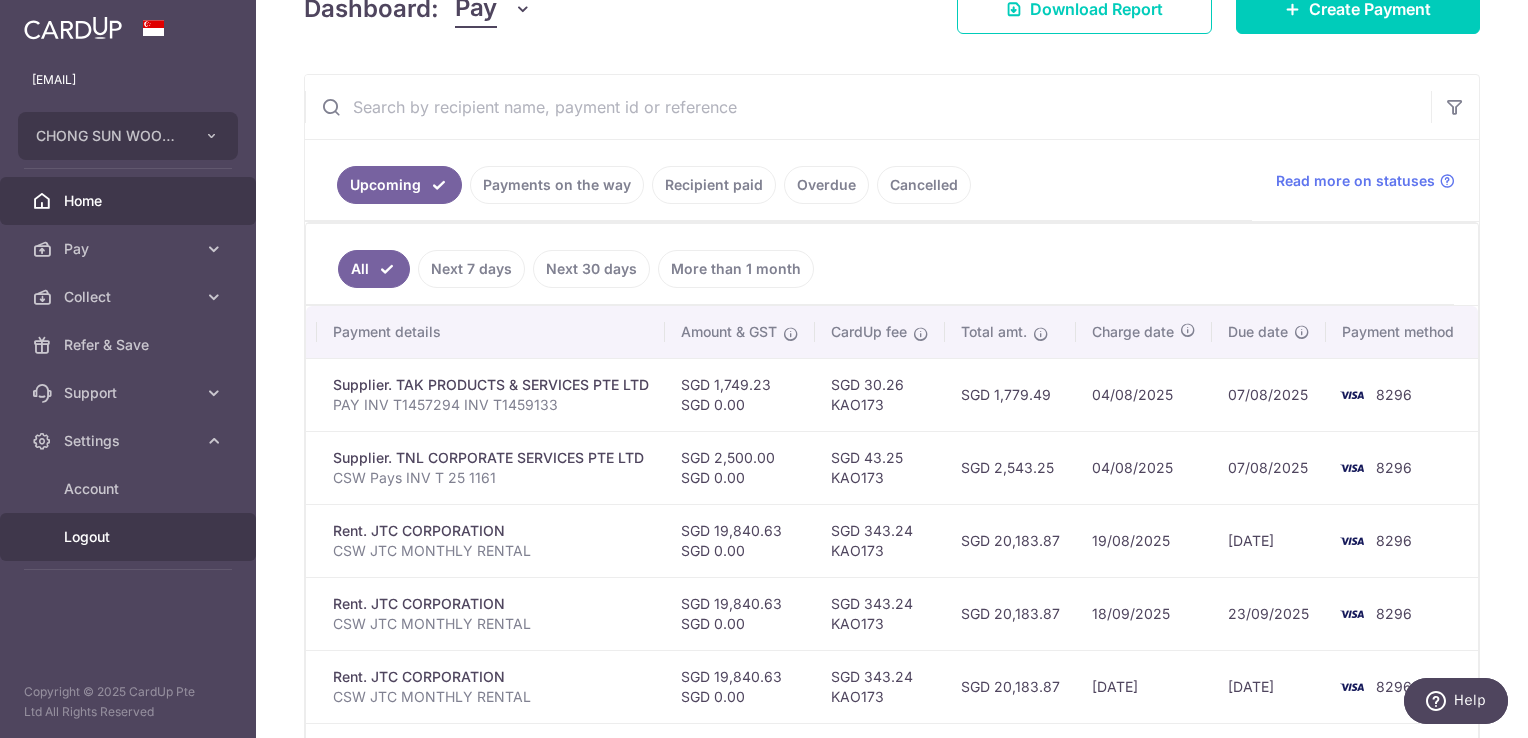 click on "Logout" at bounding box center (130, 537) 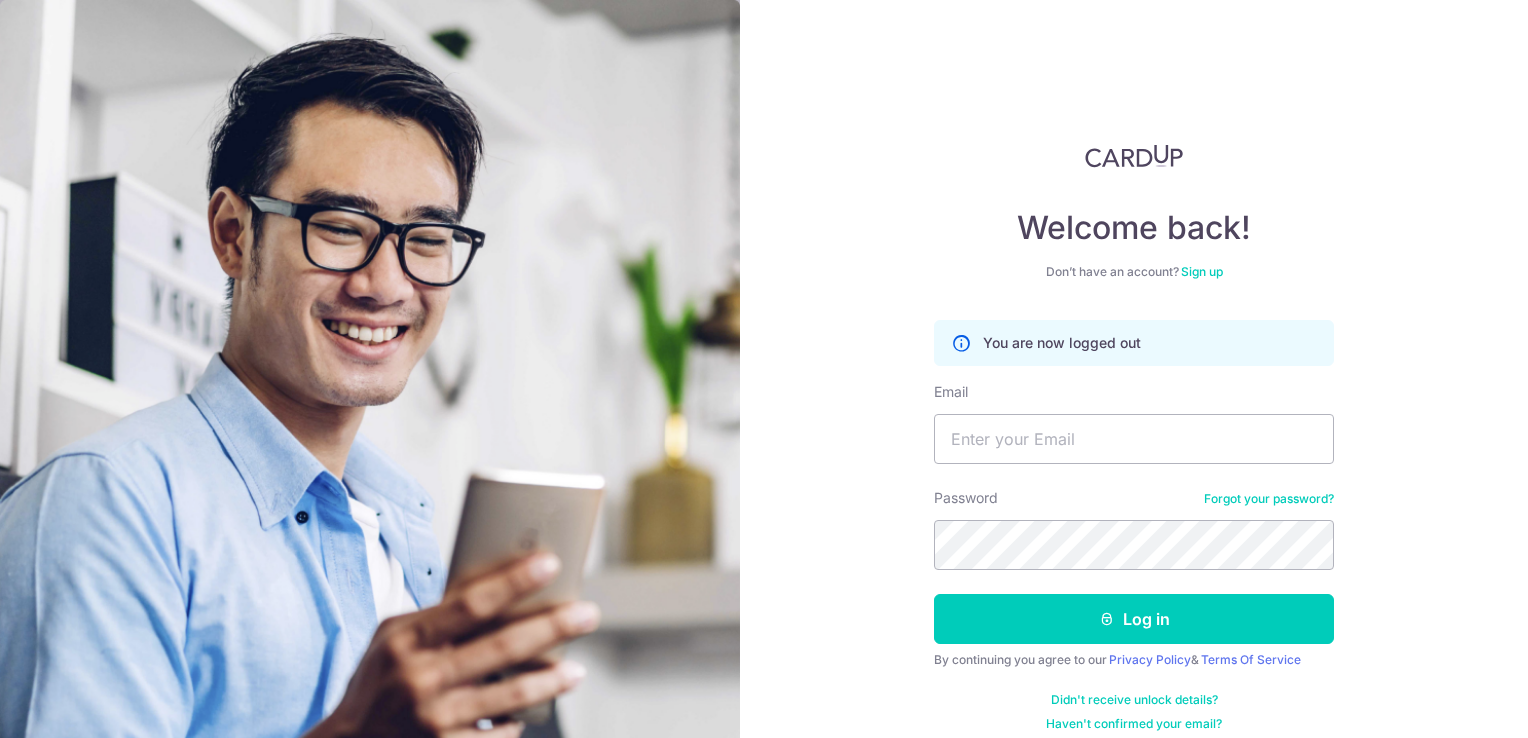 scroll, scrollTop: 0, scrollLeft: 0, axis: both 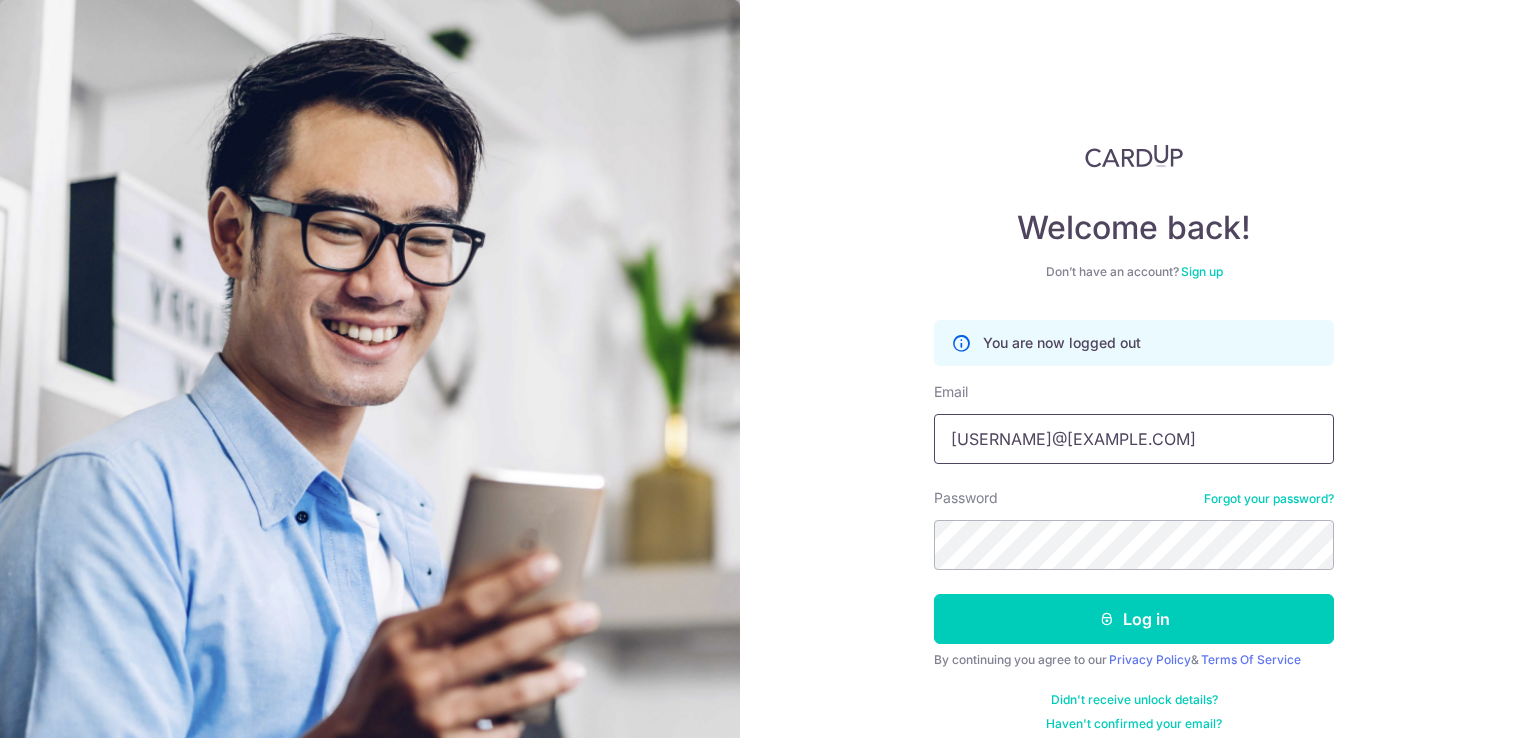 click on "yung@kaogroup.com" at bounding box center [1134, 439] 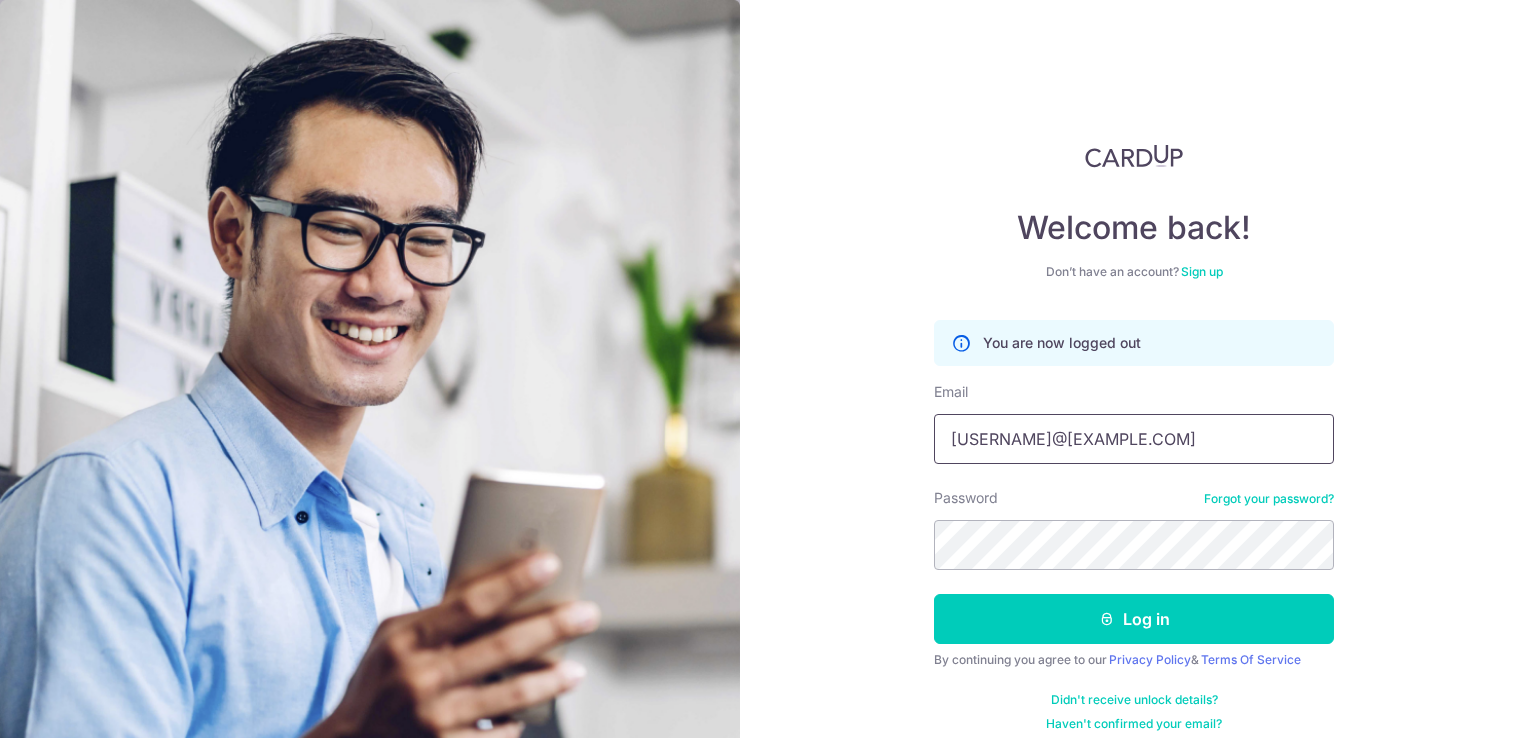 type on "yckao912@gmail.com" 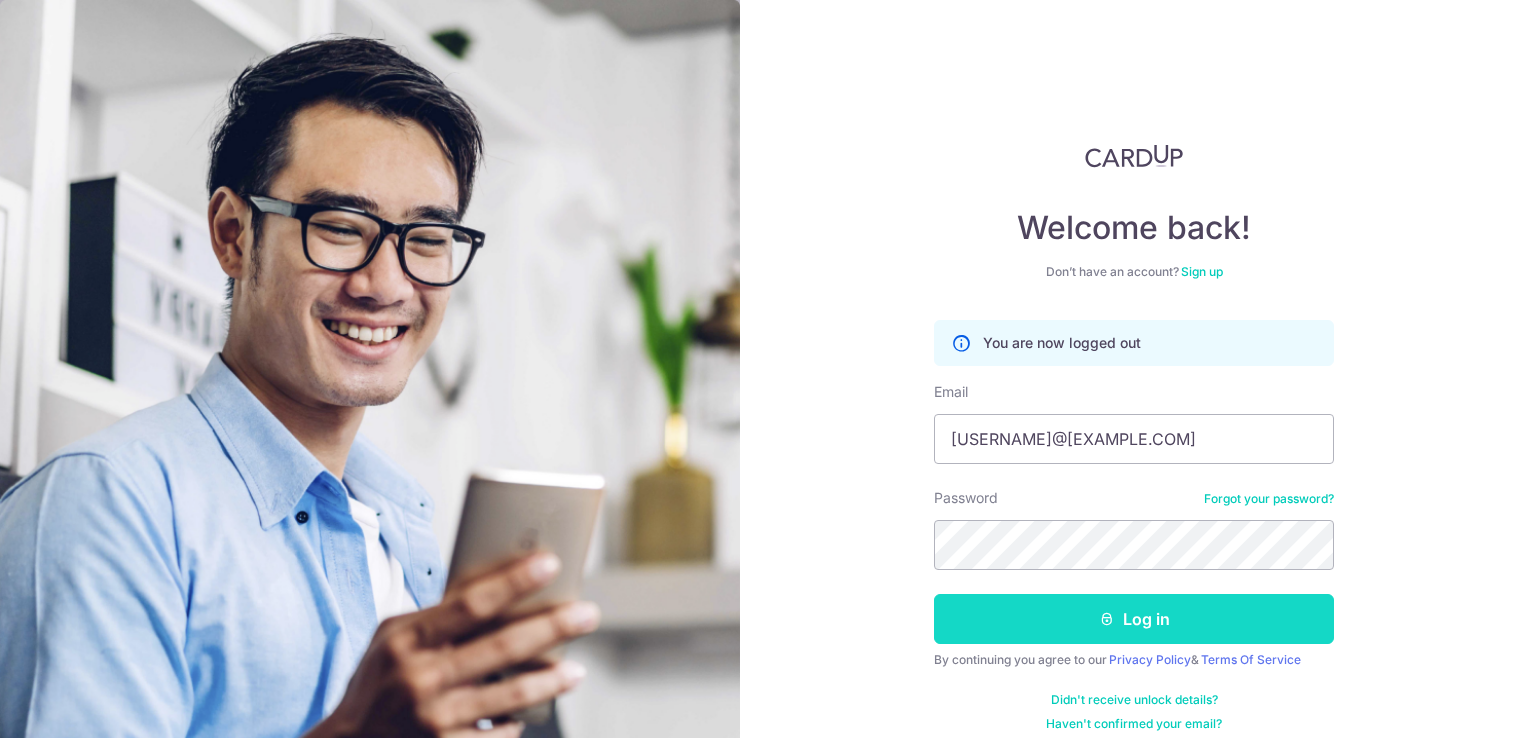 click on "Log in" at bounding box center [1134, 619] 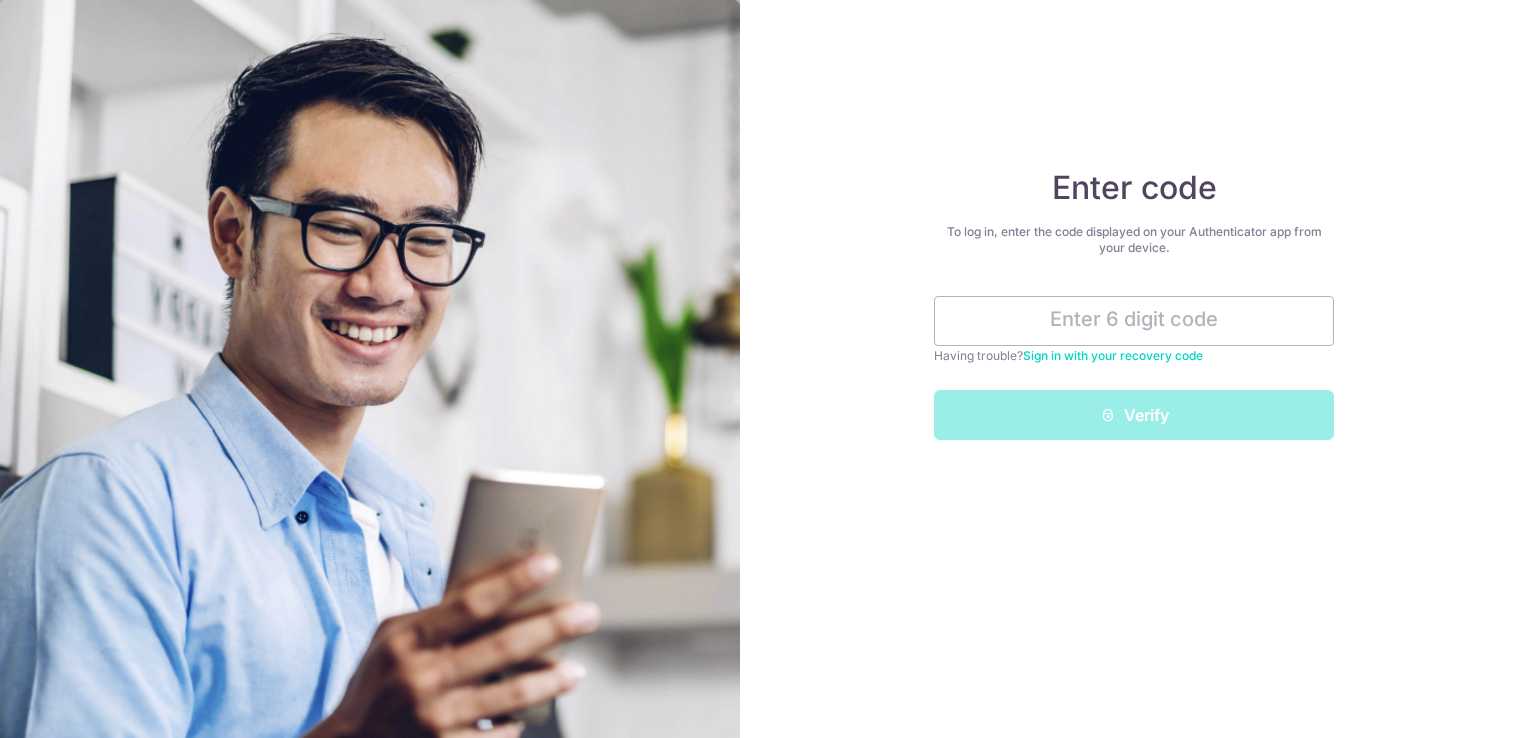 scroll, scrollTop: 0, scrollLeft: 0, axis: both 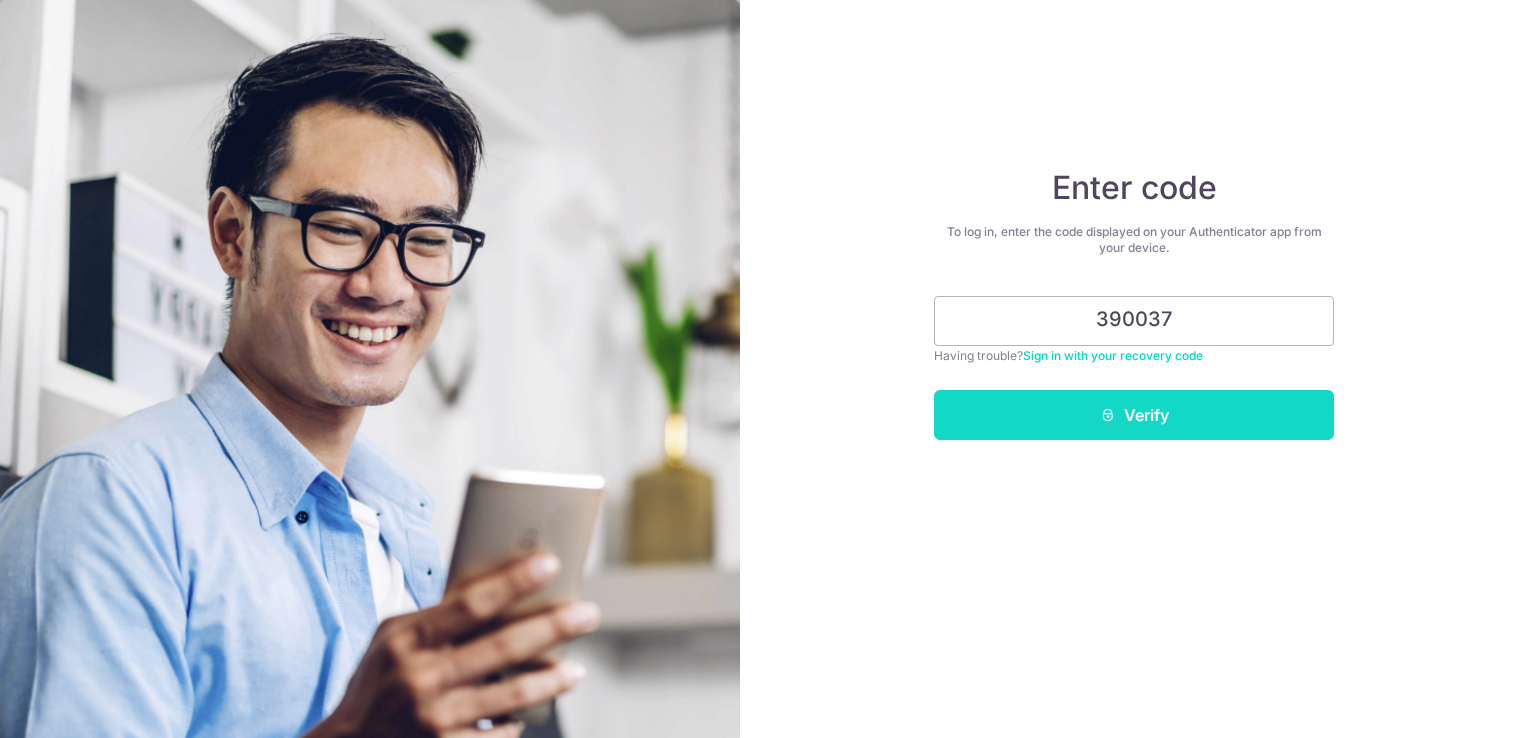 type on "390037" 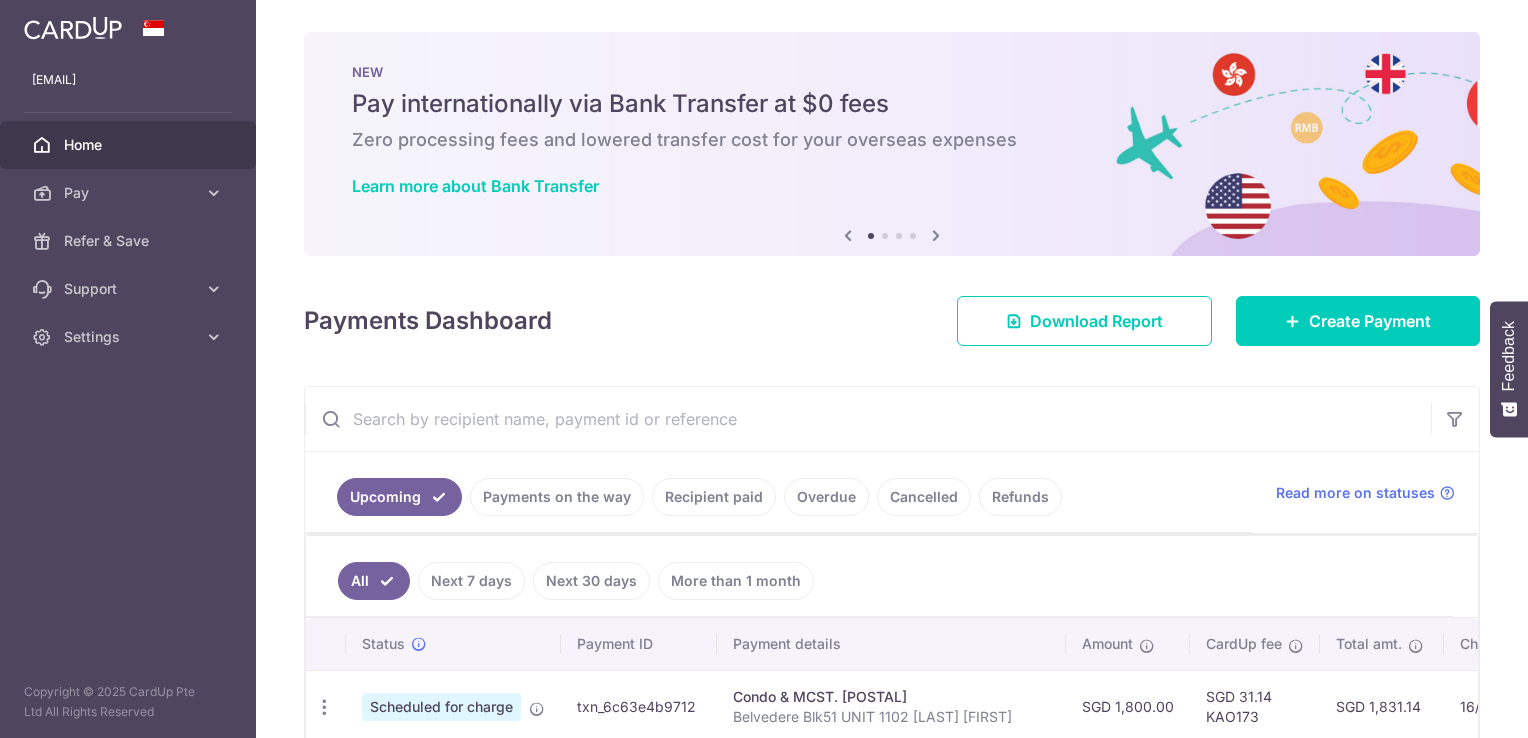 scroll, scrollTop: 0, scrollLeft: 0, axis: both 